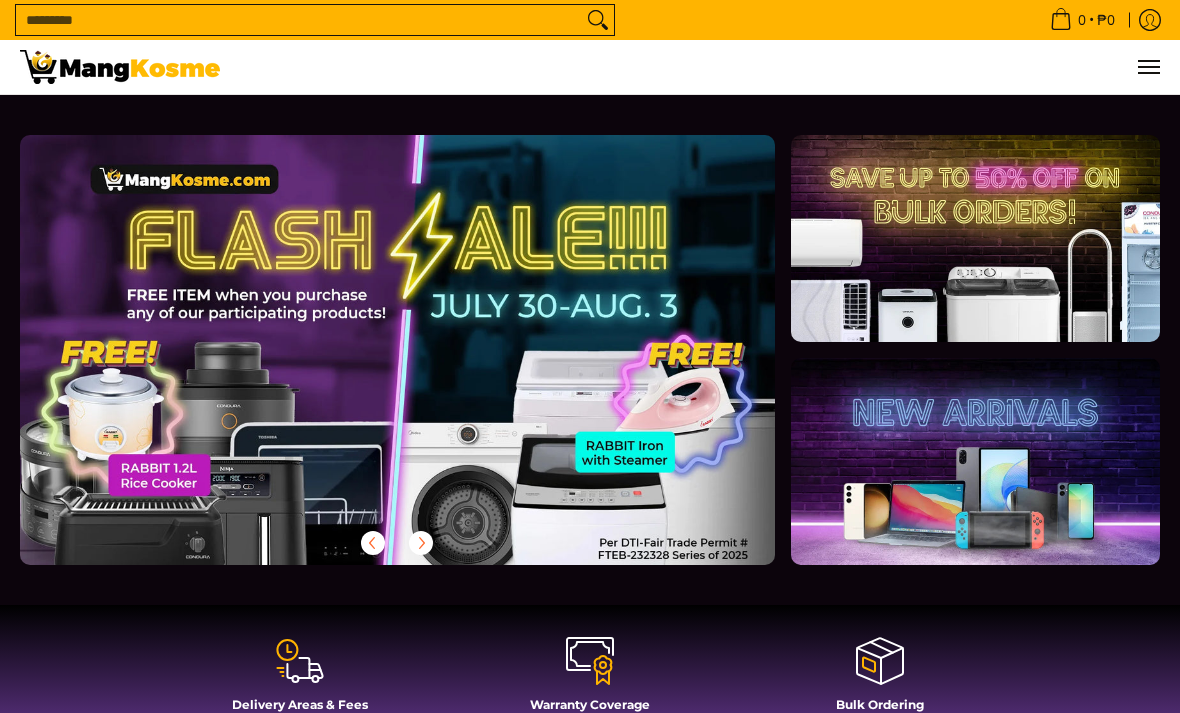 scroll, scrollTop: 5, scrollLeft: 0, axis: vertical 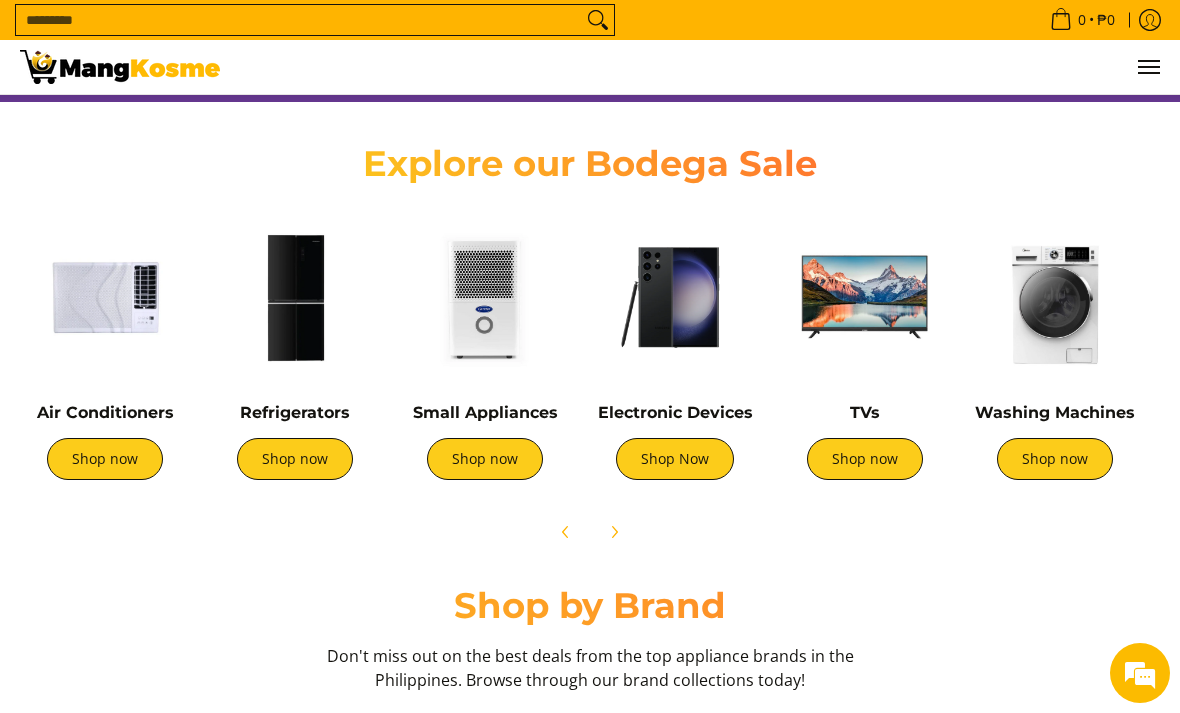click at bounding box center (295, 297) 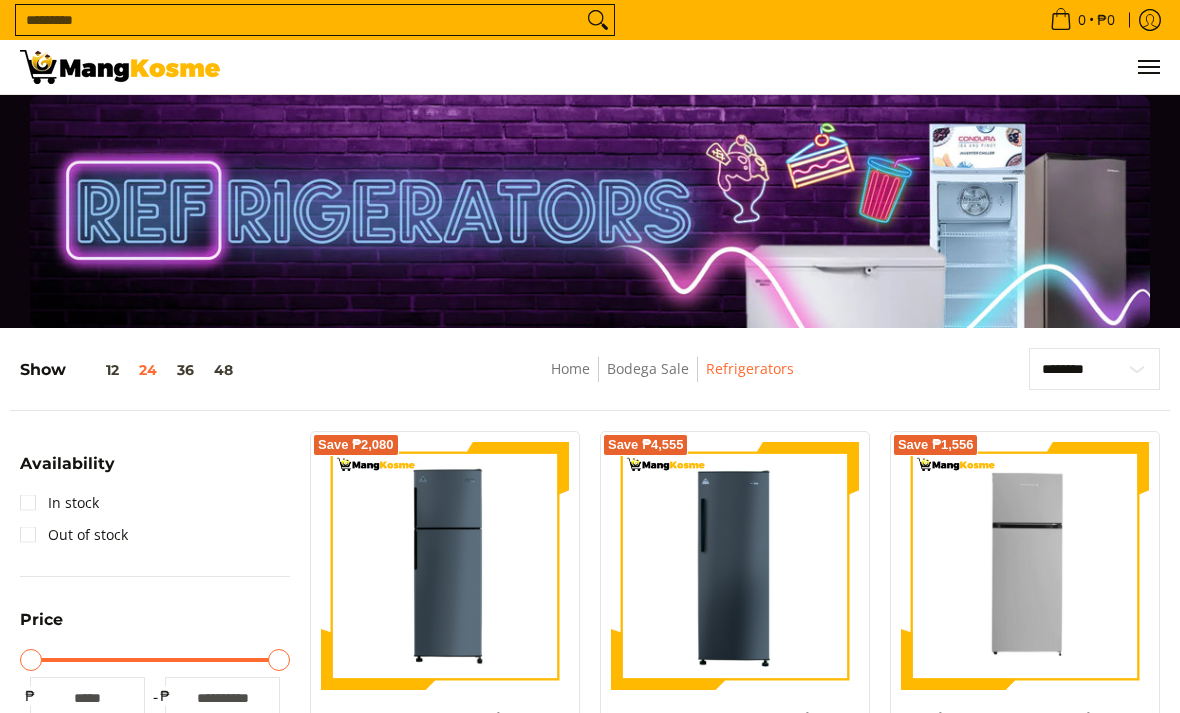 scroll, scrollTop: 80, scrollLeft: 0, axis: vertical 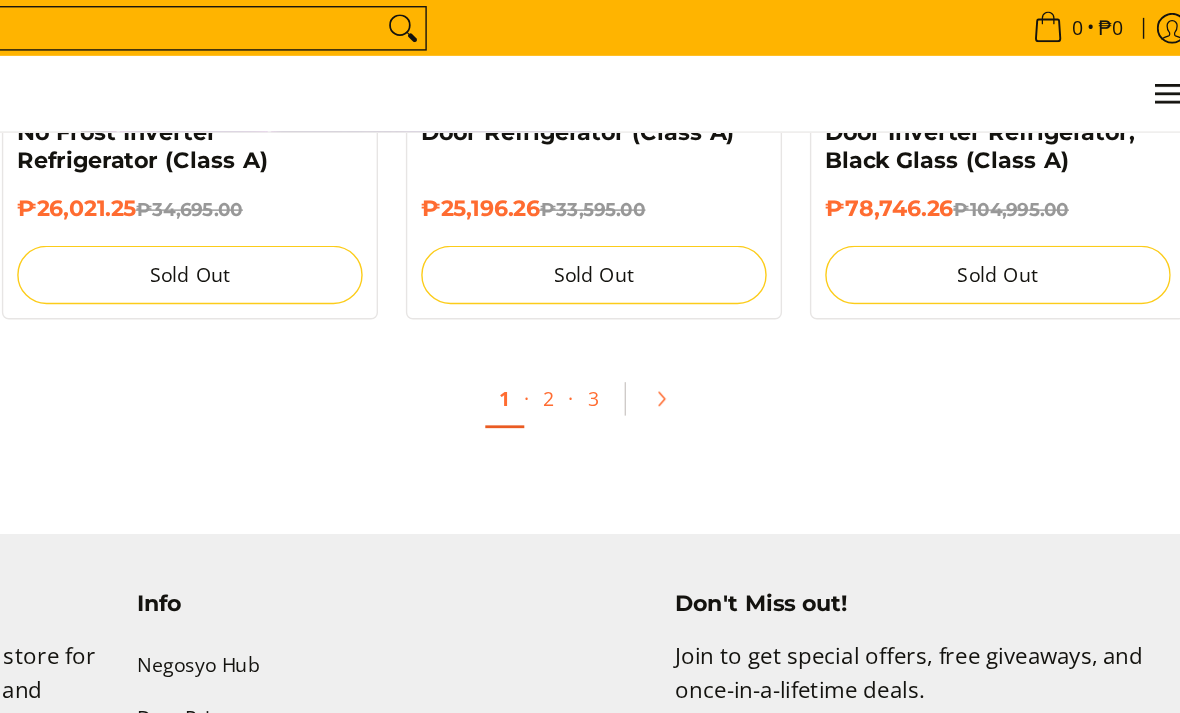 click on "2" at bounding box center (703, 285) 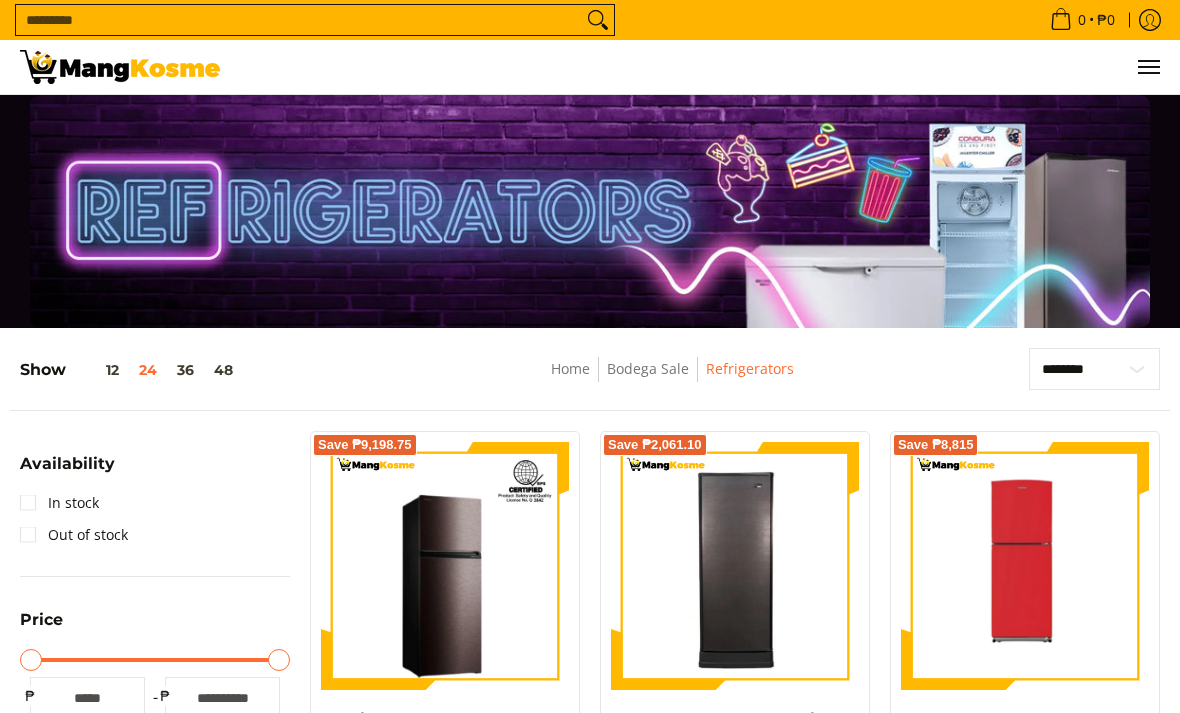 scroll, scrollTop: 0, scrollLeft: 0, axis: both 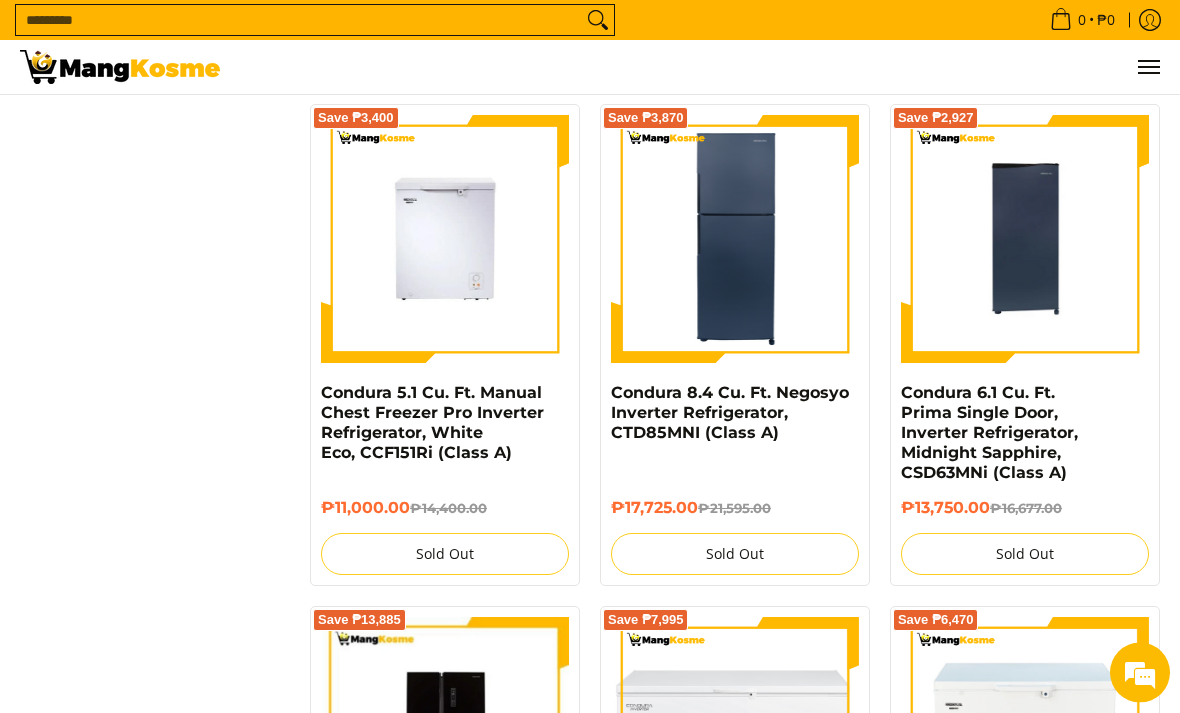 click at bounding box center (735, 240) 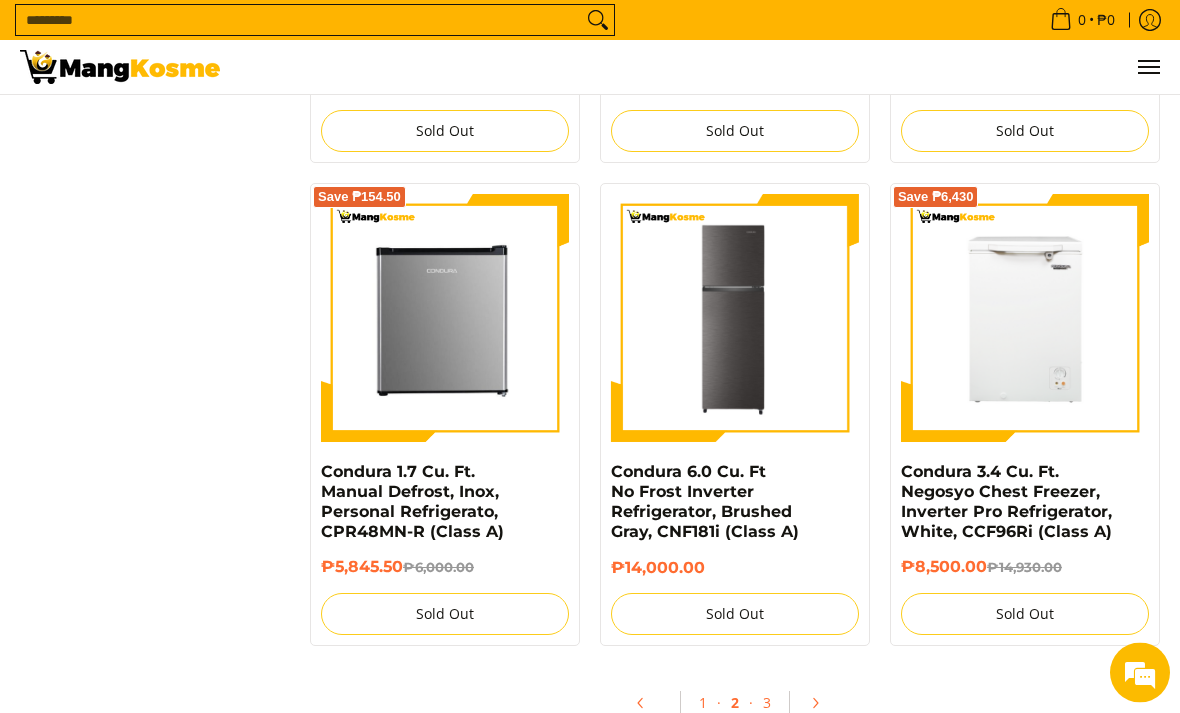 scroll, scrollTop: 3688, scrollLeft: 0, axis: vertical 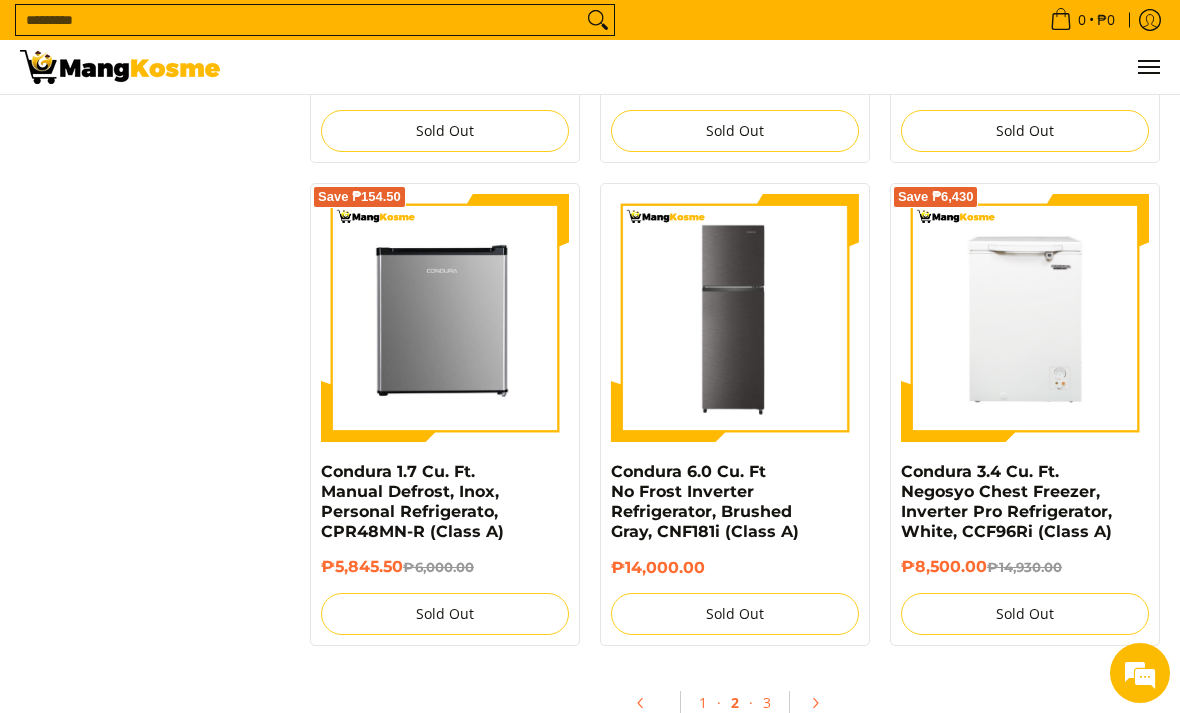 click on "1" at bounding box center (703, 702) 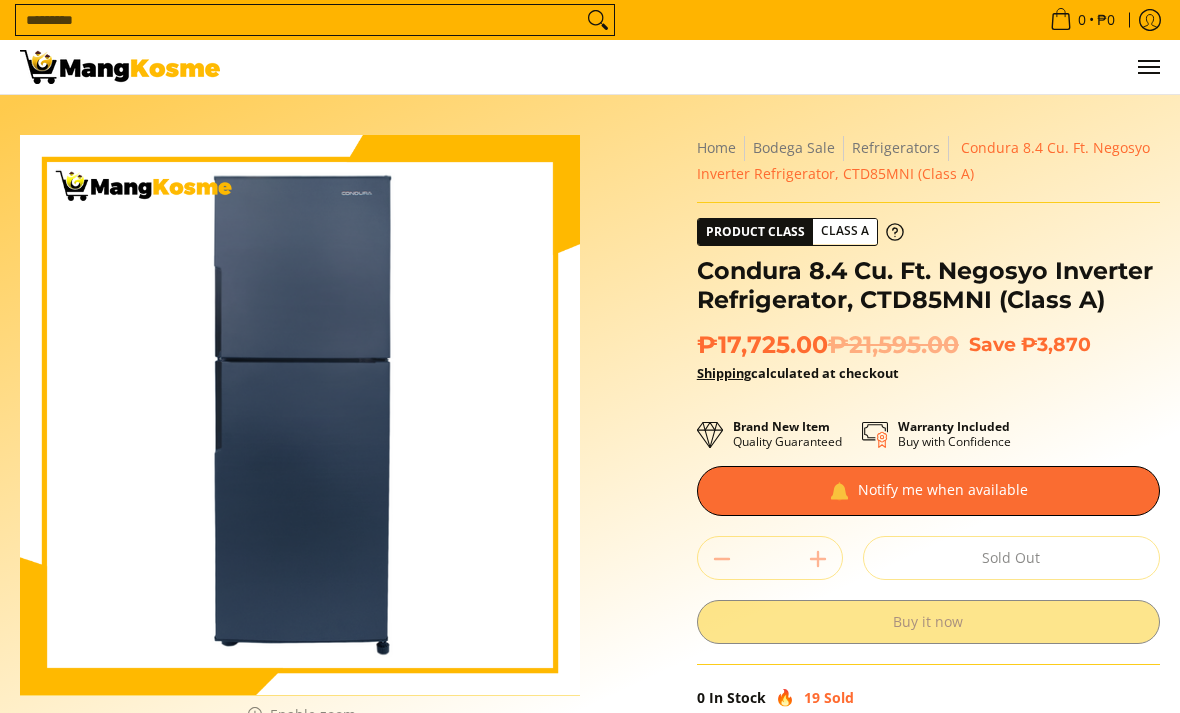 scroll, scrollTop: 27, scrollLeft: 0, axis: vertical 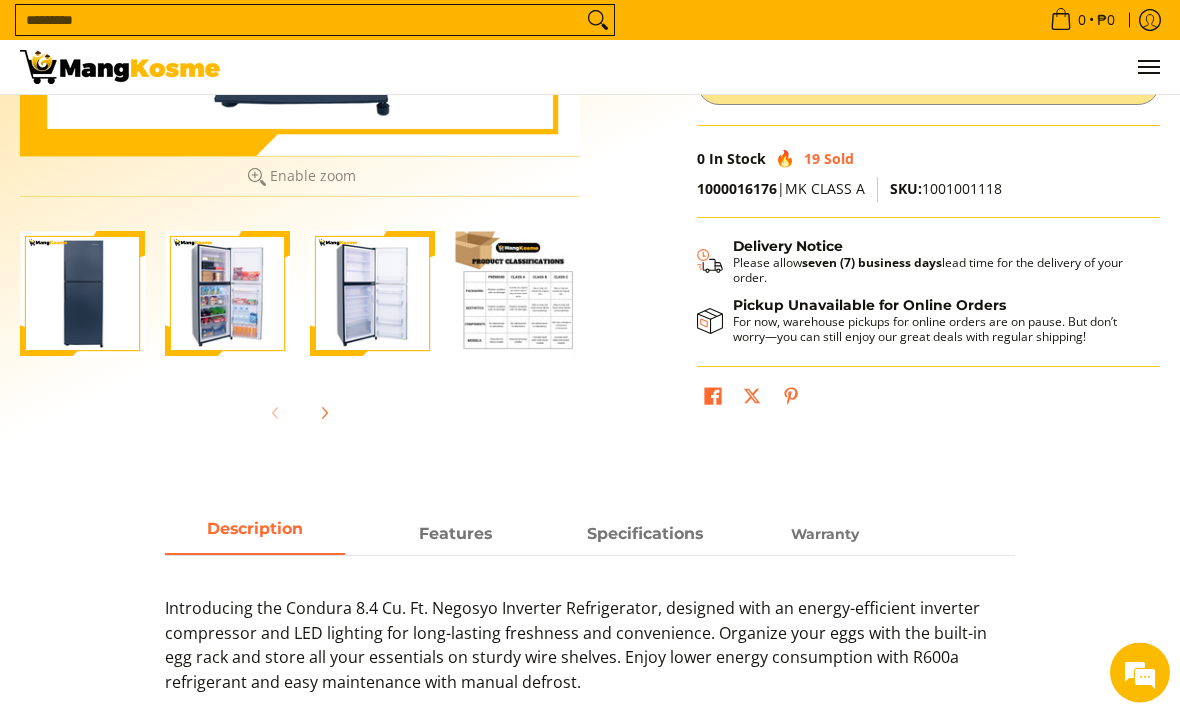 click at bounding box center (372, 294) 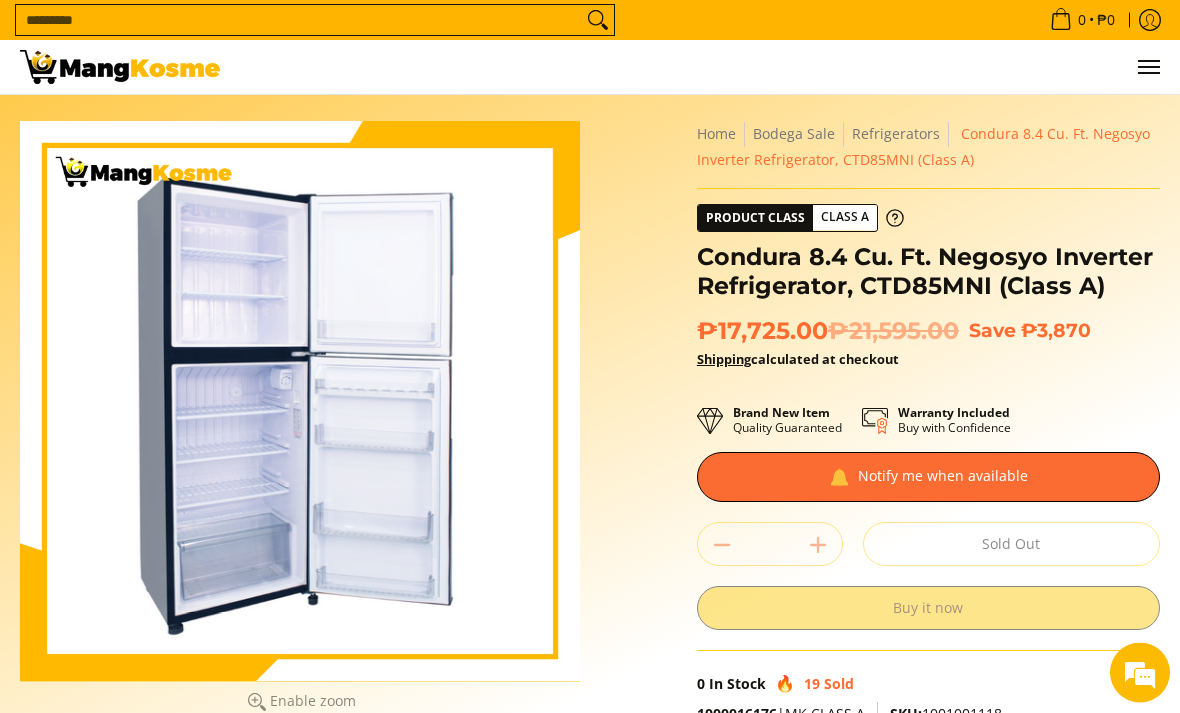scroll, scrollTop: 0, scrollLeft: 0, axis: both 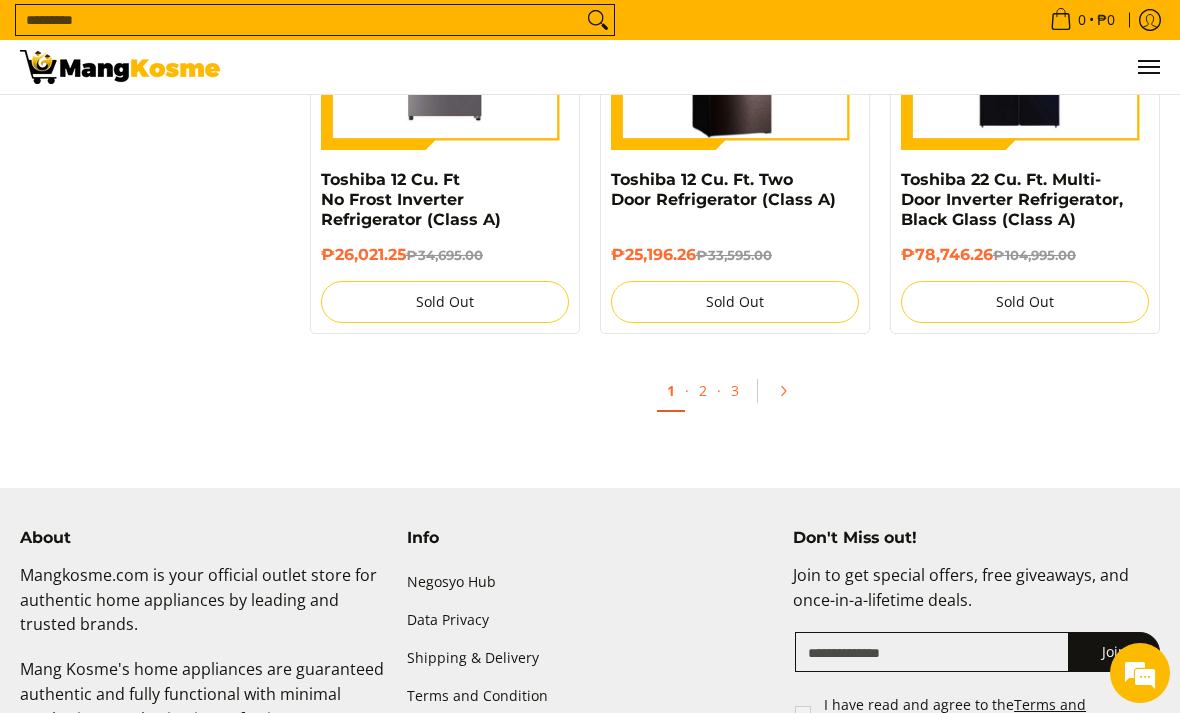 click on "2" at bounding box center (703, 390) 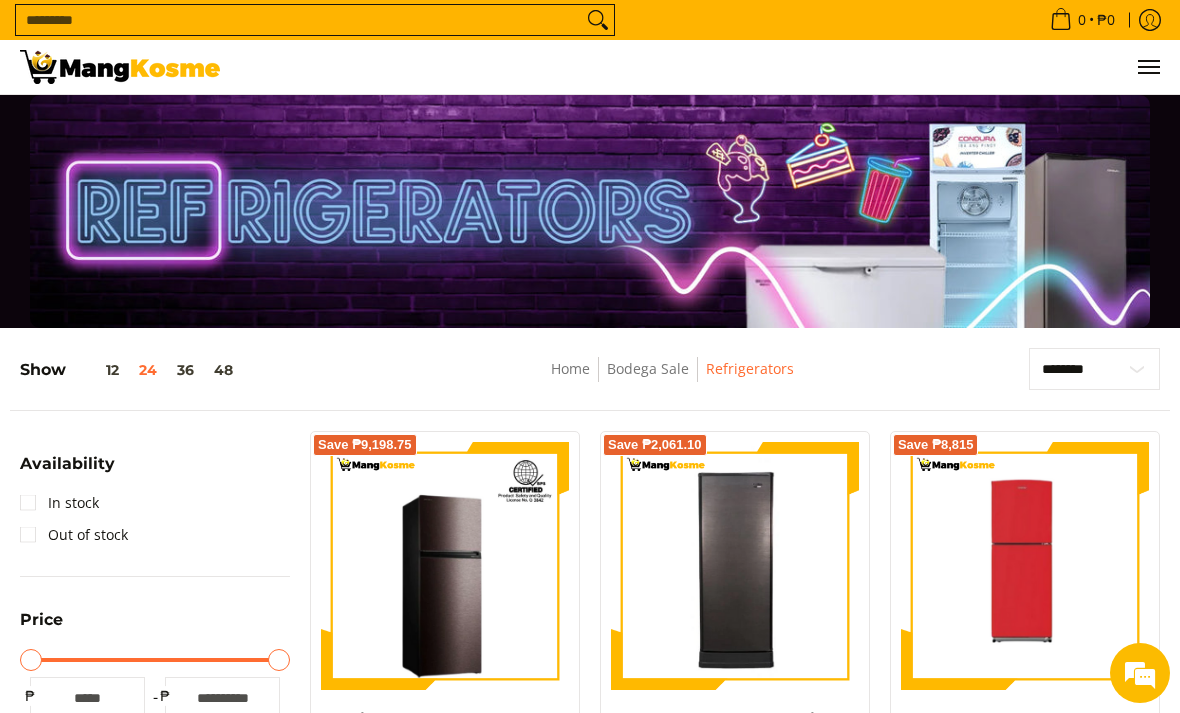 scroll, scrollTop: 852, scrollLeft: 0, axis: vertical 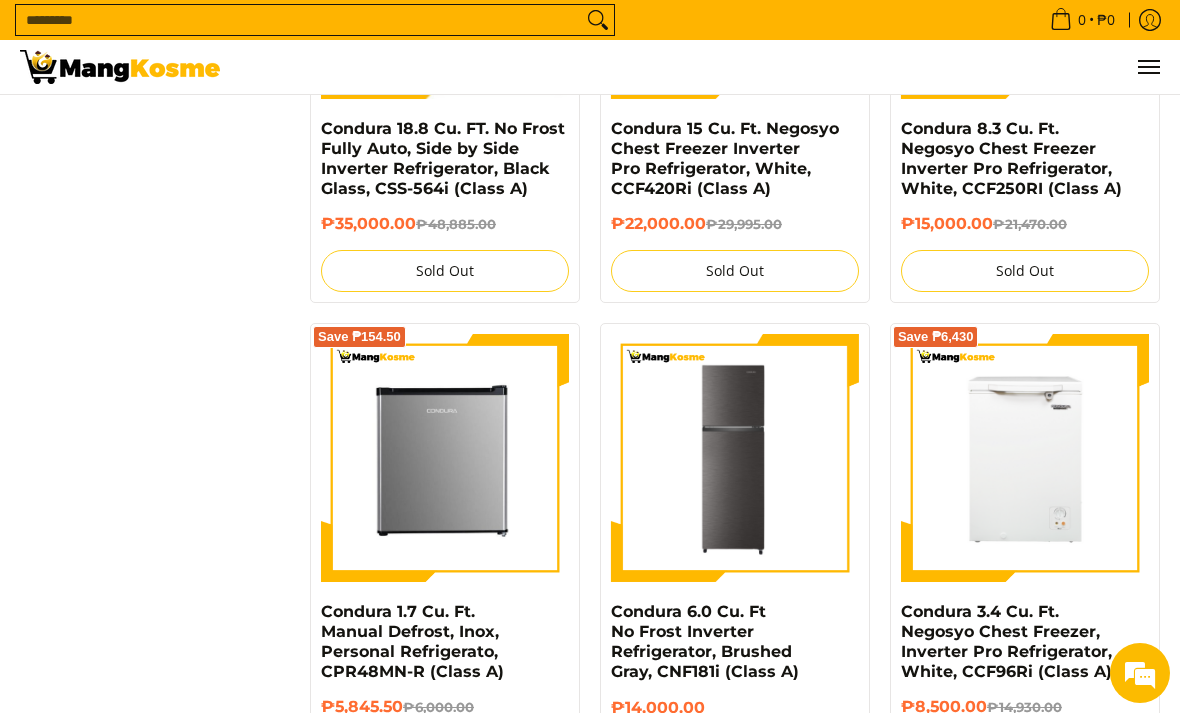 click at bounding box center (735, 458) 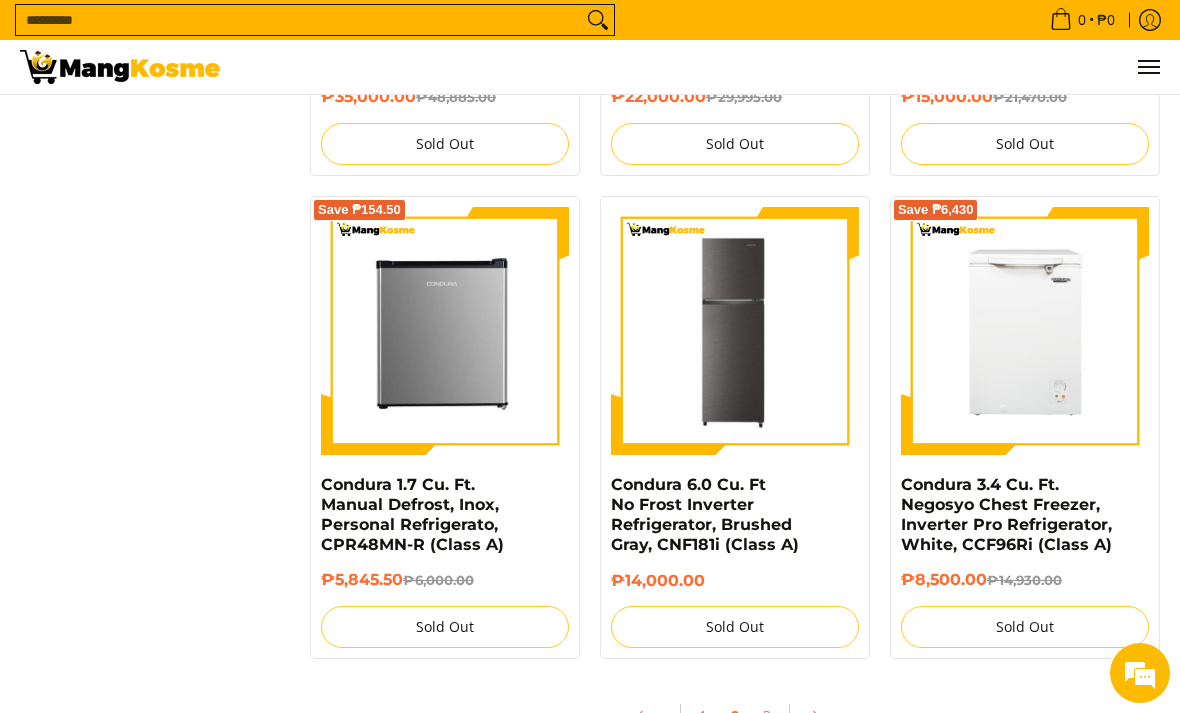 scroll, scrollTop: 3997, scrollLeft: 0, axis: vertical 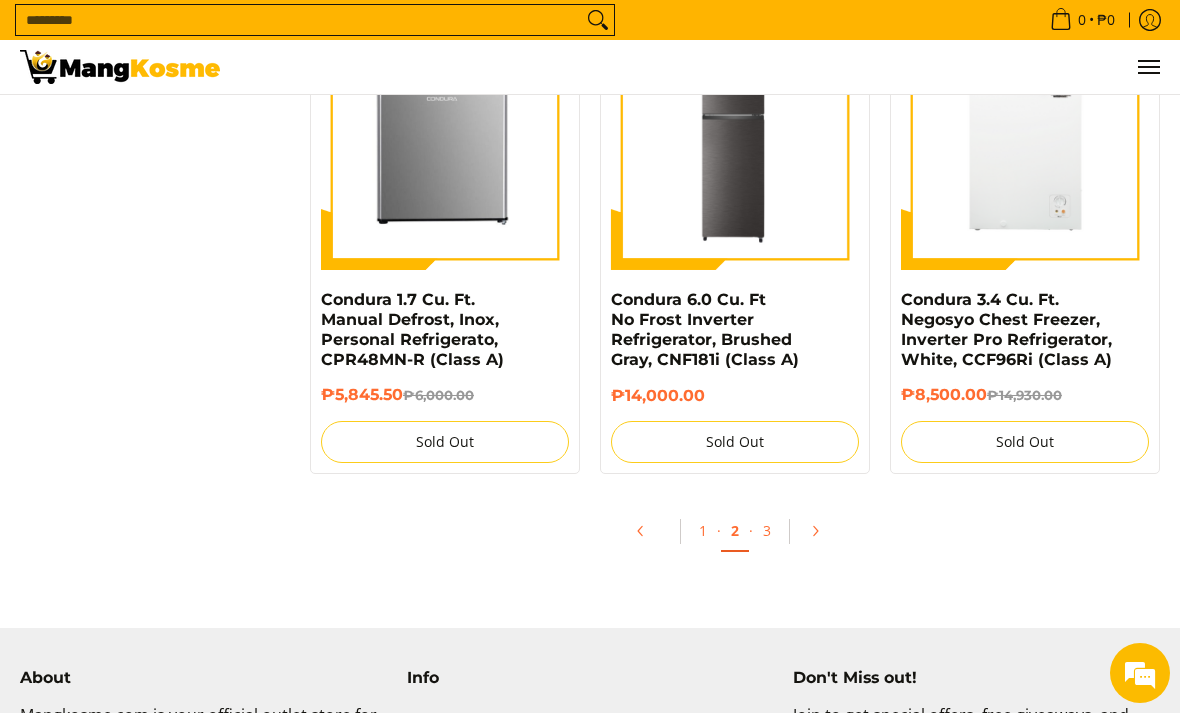 click on "3" at bounding box center [767, 530] 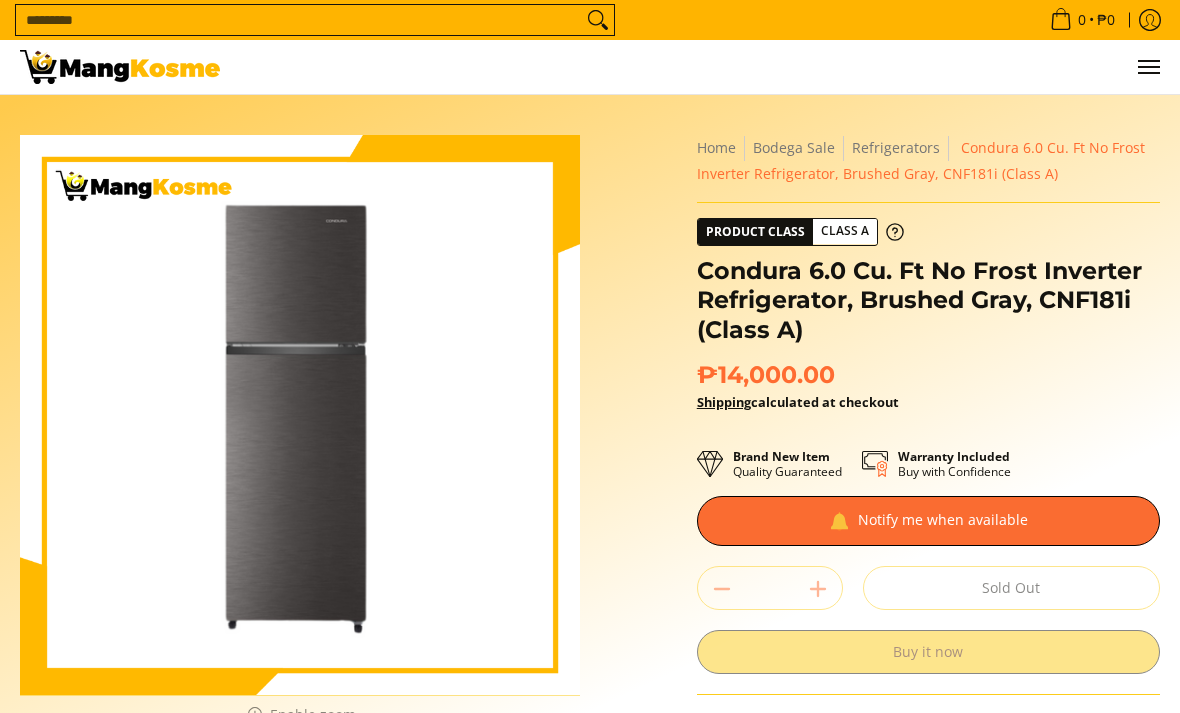 scroll, scrollTop: 0, scrollLeft: 0, axis: both 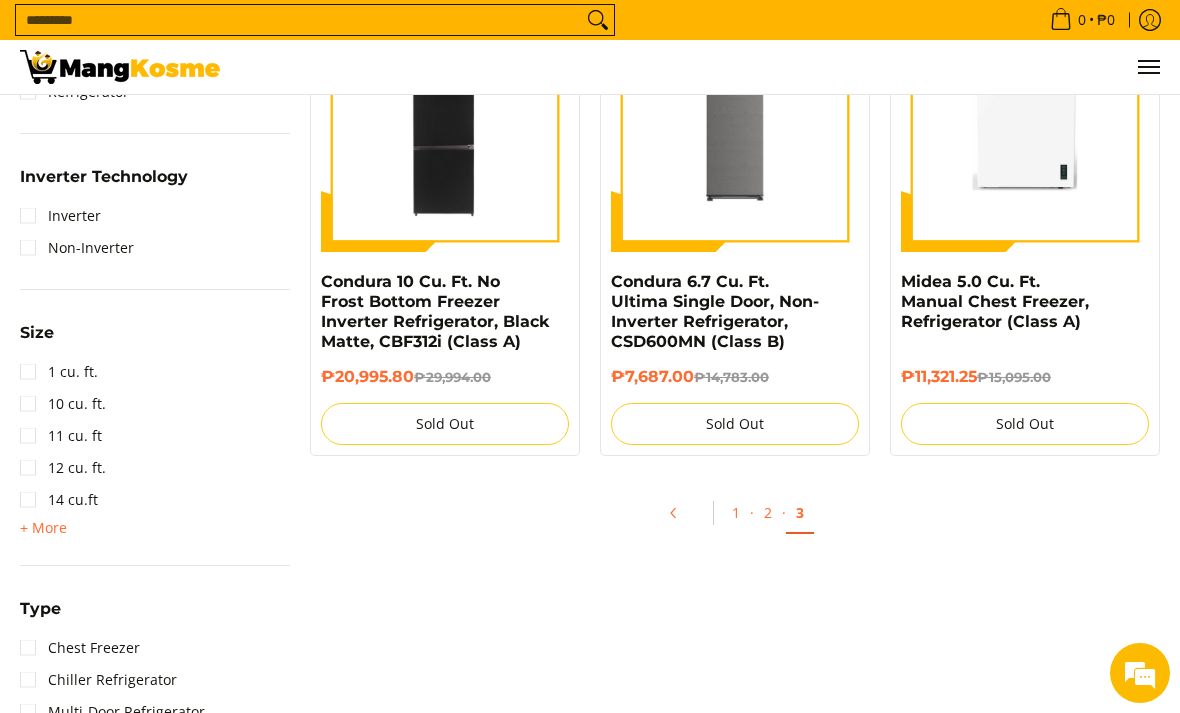 click on "1" at bounding box center (736, 512) 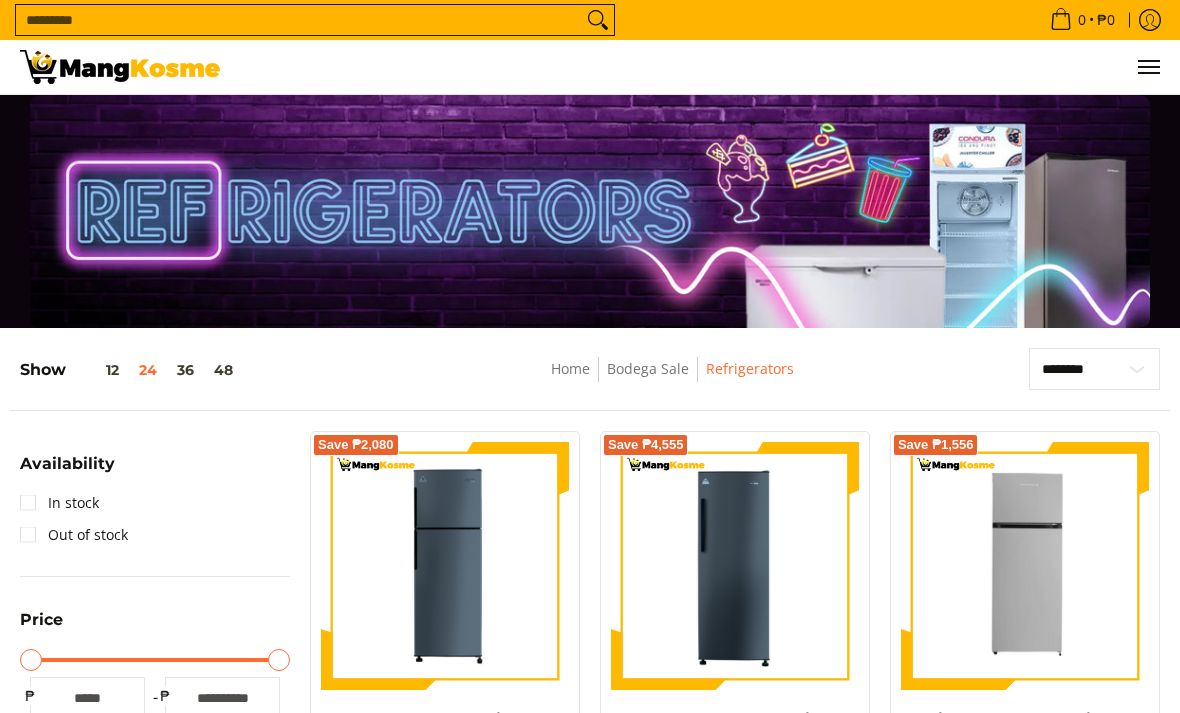 scroll, scrollTop: 296, scrollLeft: 0, axis: vertical 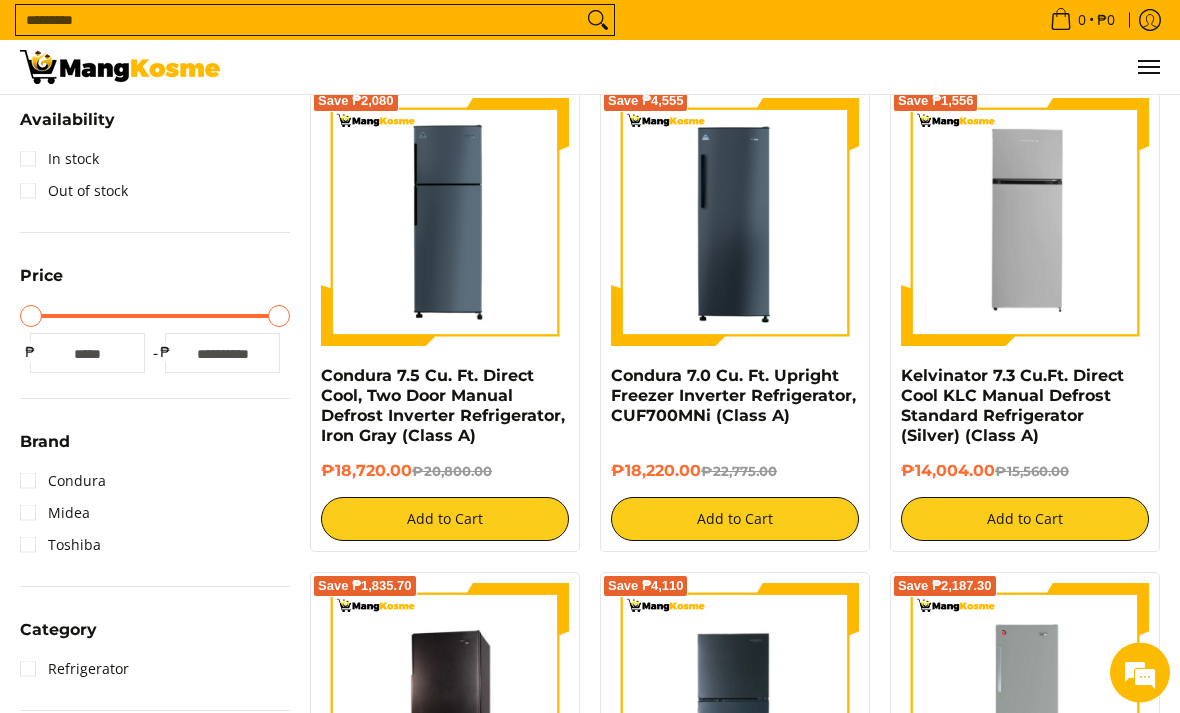 click at bounding box center (445, 223) 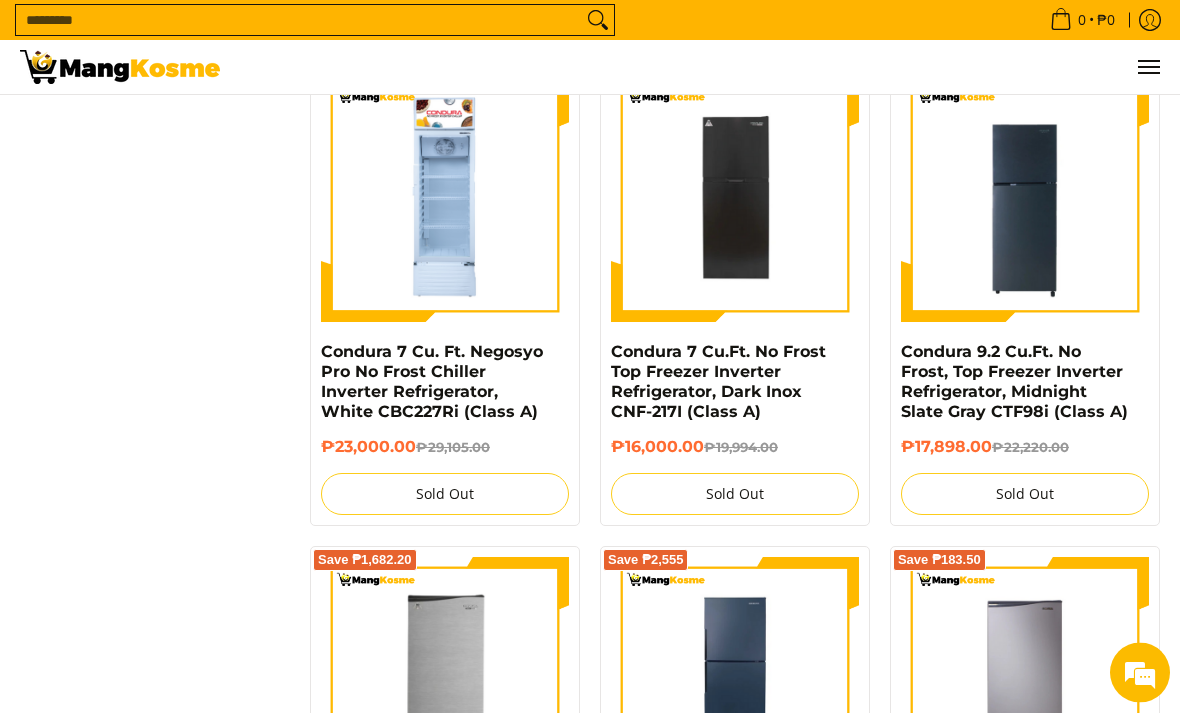 scroll, scrollTop: 1839, scrollLeft: 0, axis: vertical 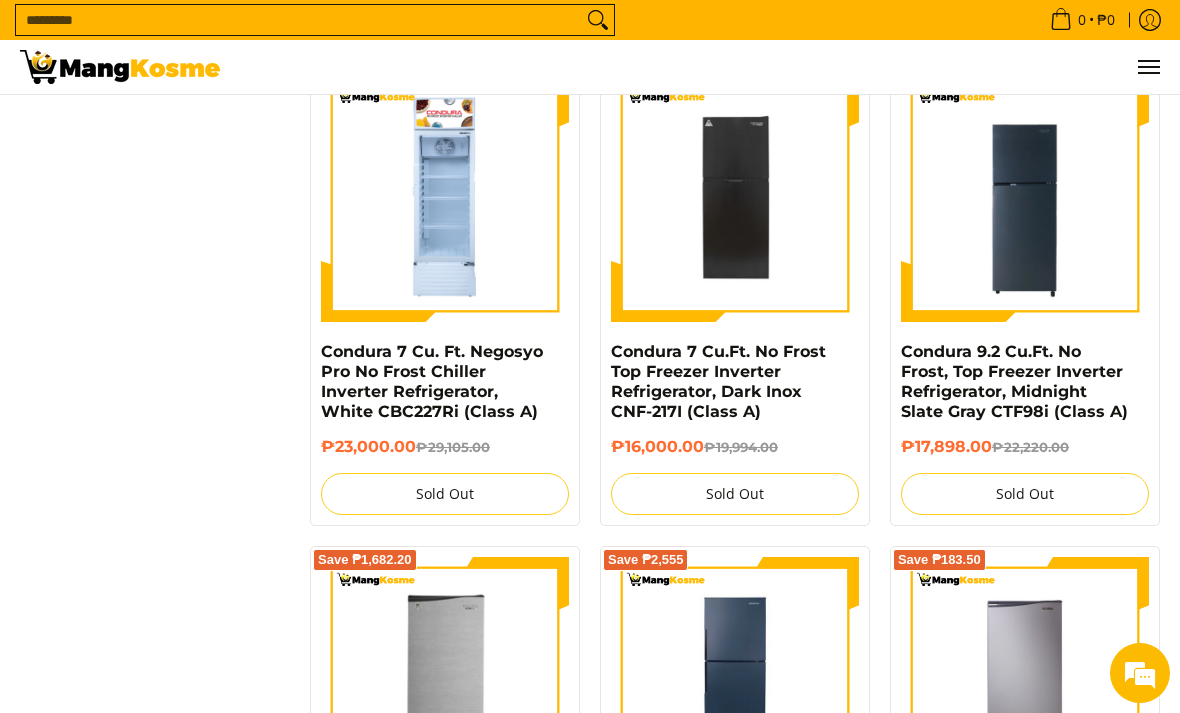 click at bounding box center [735, 198] 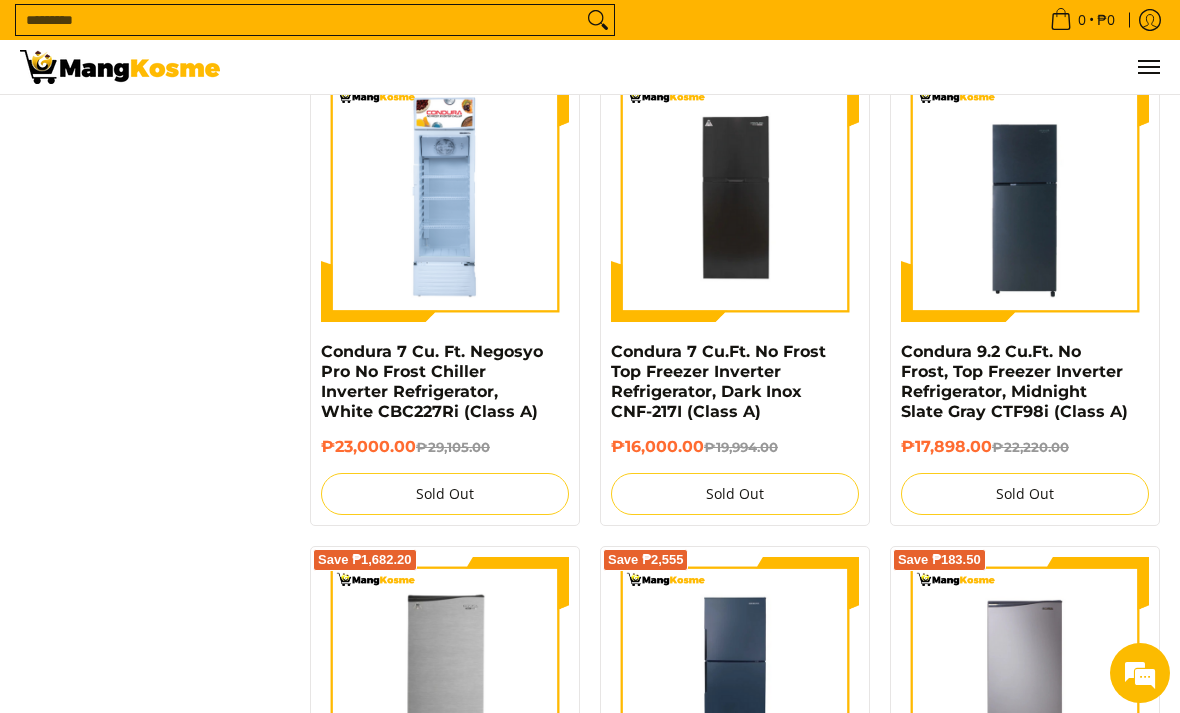 scroll, scrollTop: 0, scrollLeft: 0, axis: both 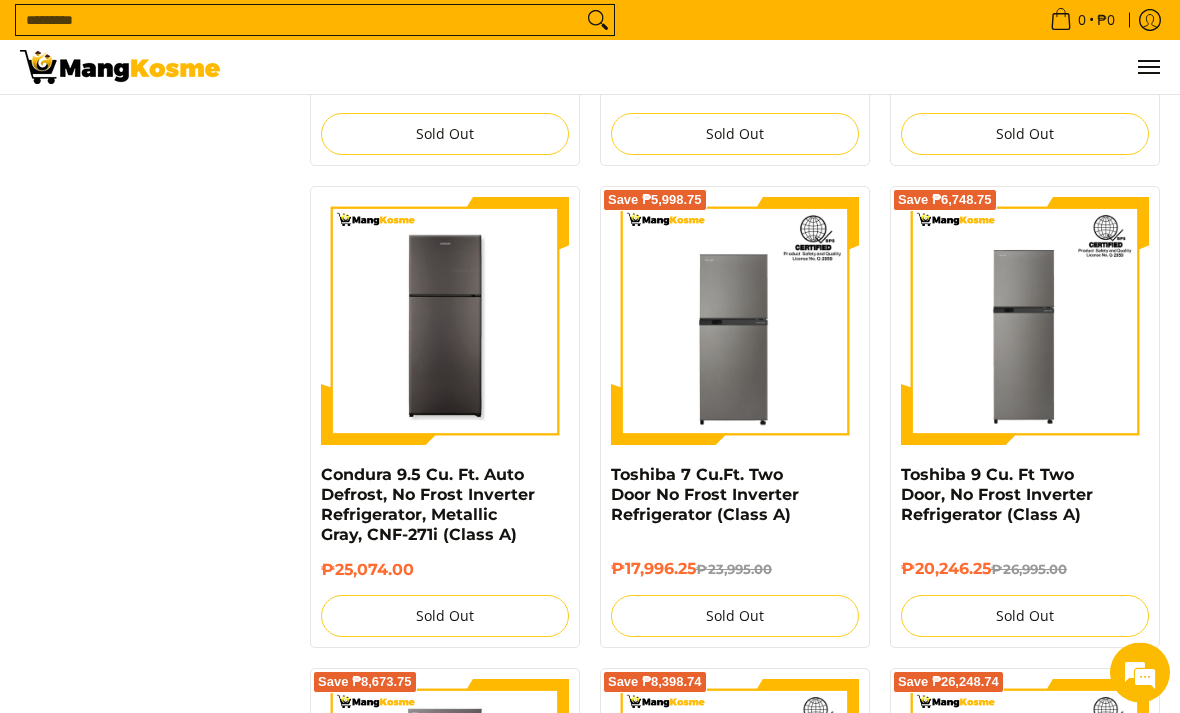 click at bounding box center [735, 322] 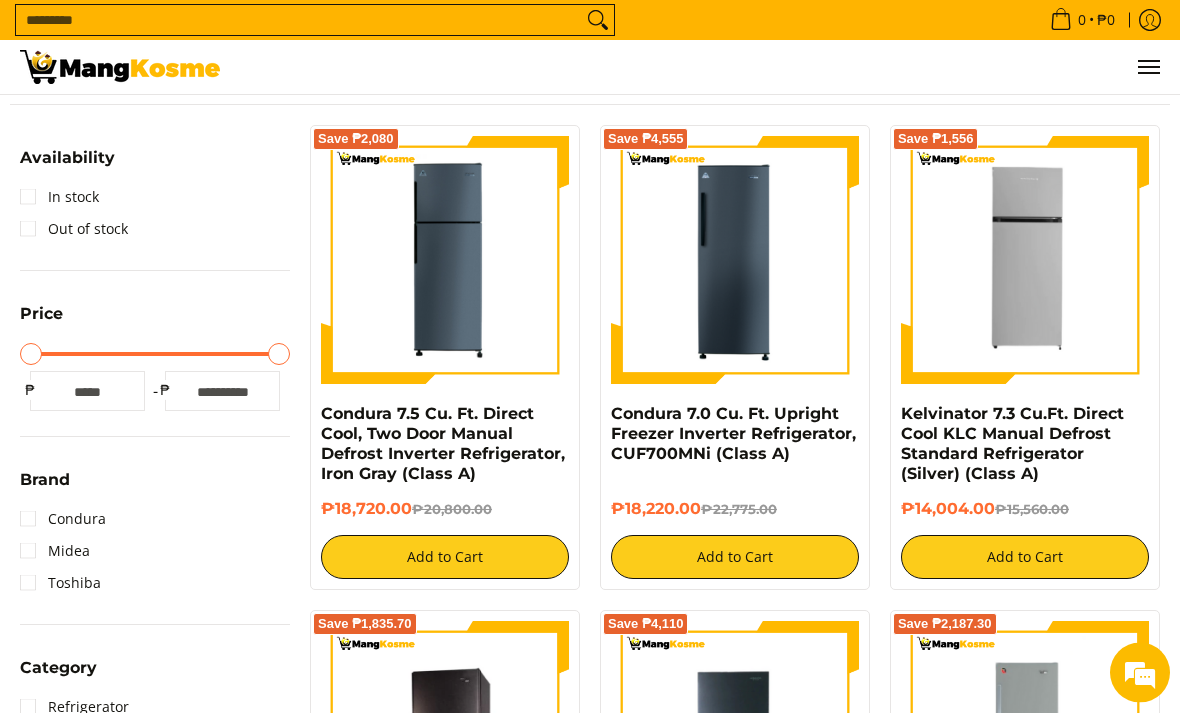scroll, scrollTop: 325, scrollLeft: 0, axis: vertical 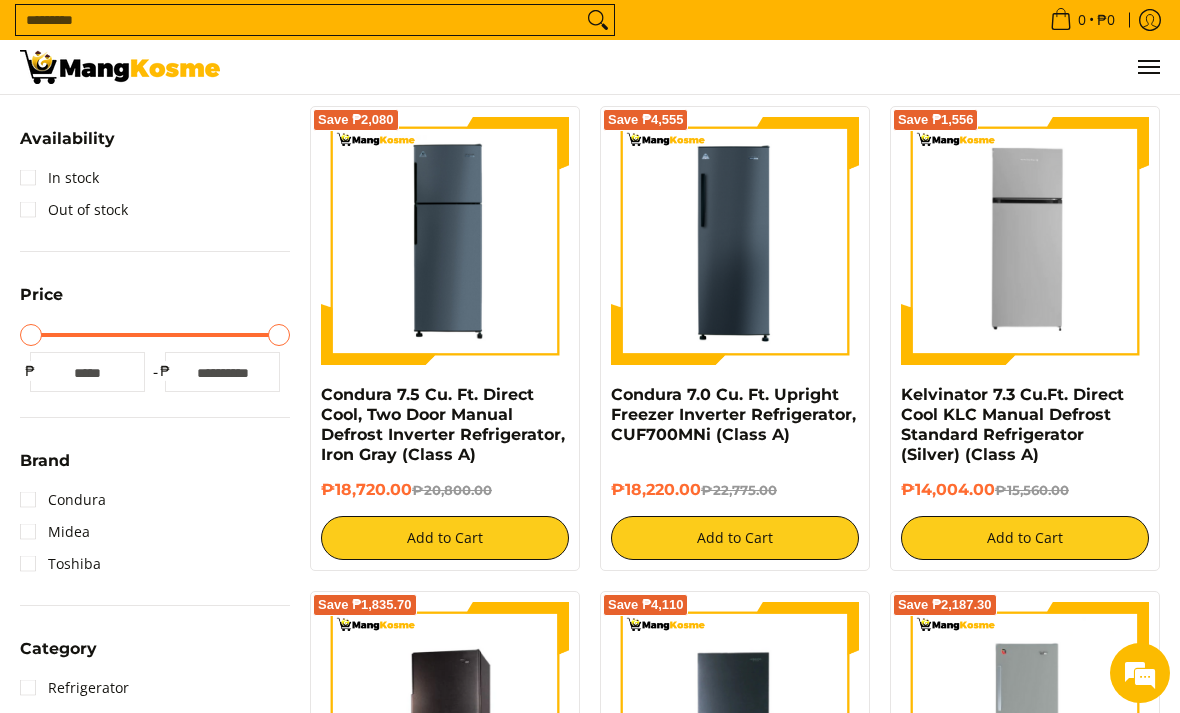 click on "In stock" at bounding box center [155, 178] 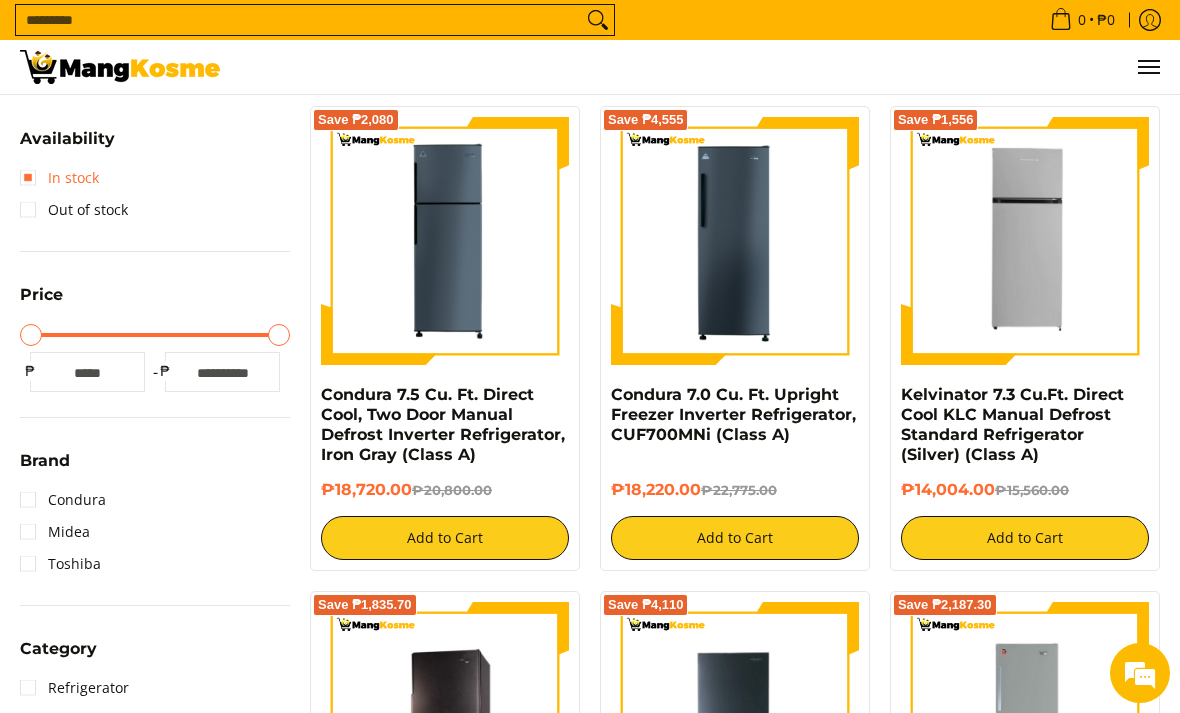 click on "In stock" at bounding box center [59, 178] 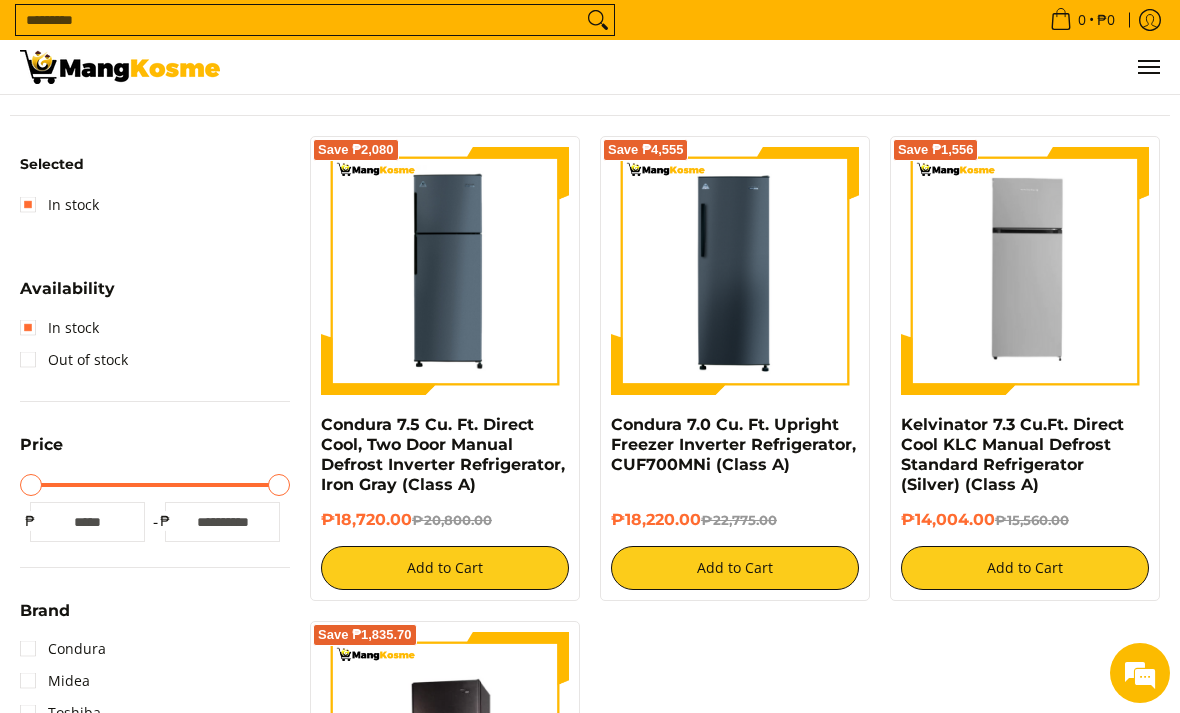 scroll, scrollTop: 288, scrollLeft: 0, axis: vertical 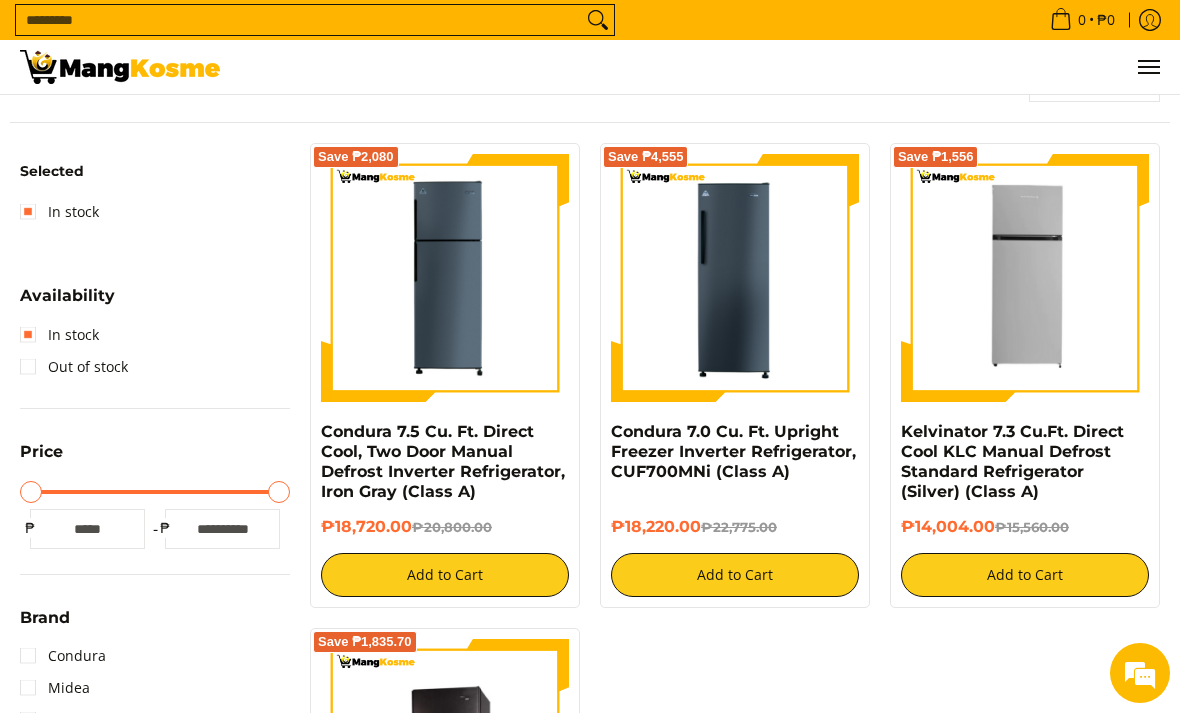 click at bounding box center [1025, 278] 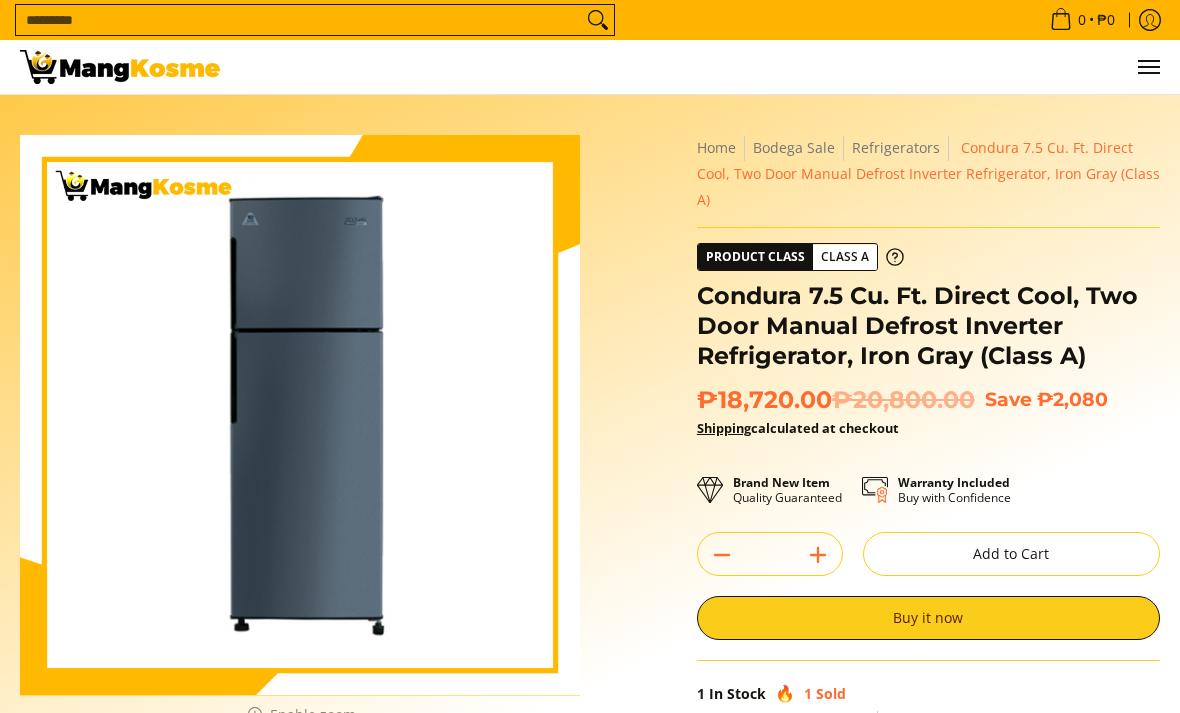 scroll, scrollTop: 0, scrollLeft: 0, axis: both 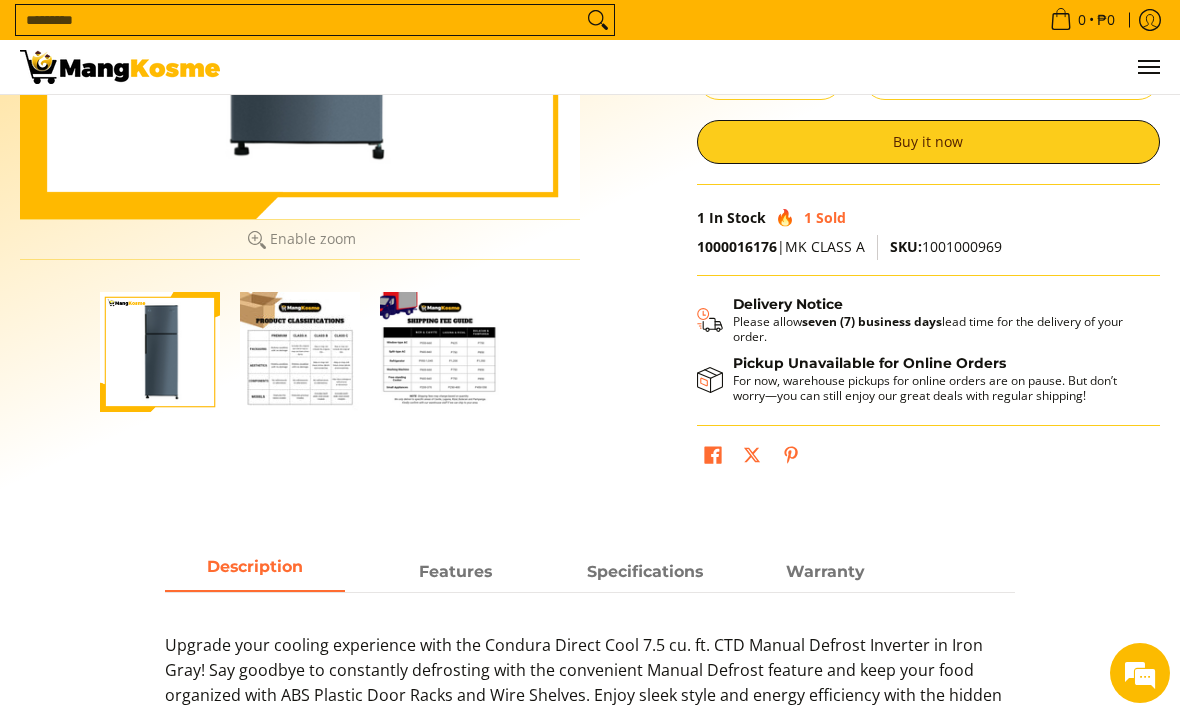 click on "Features" at bounding box center [455, 572] 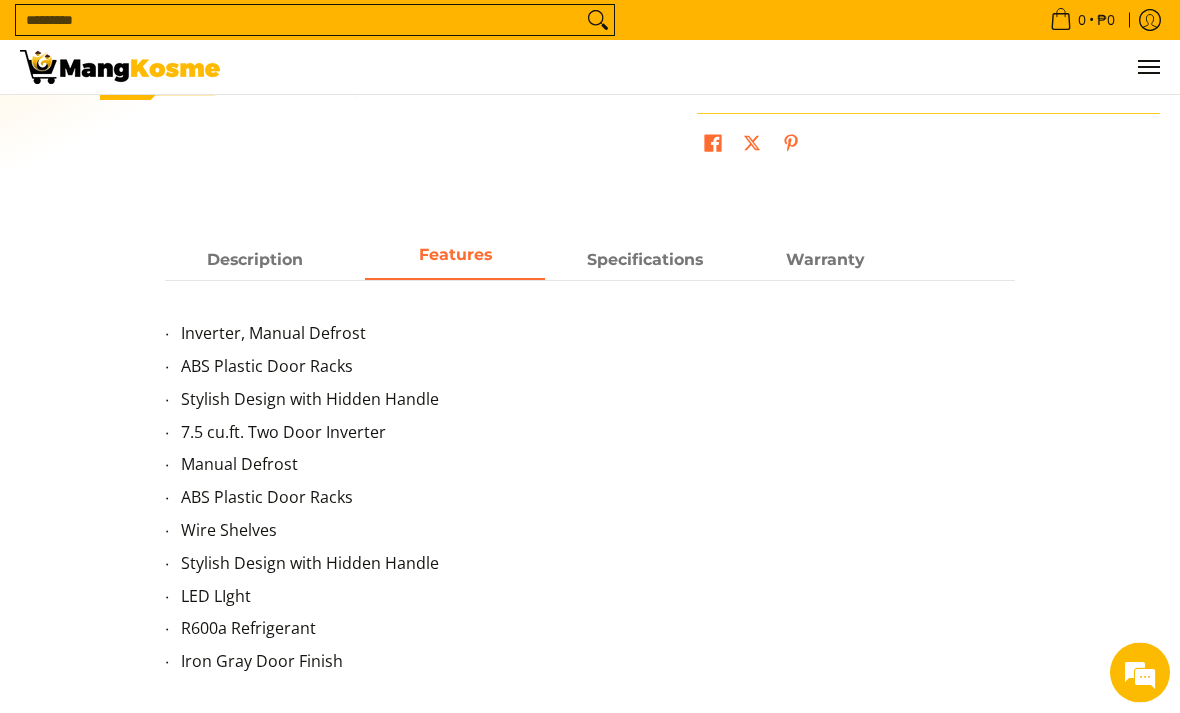 scroll, scrollTop: 810, scrollLeft: 0, axis: vertical 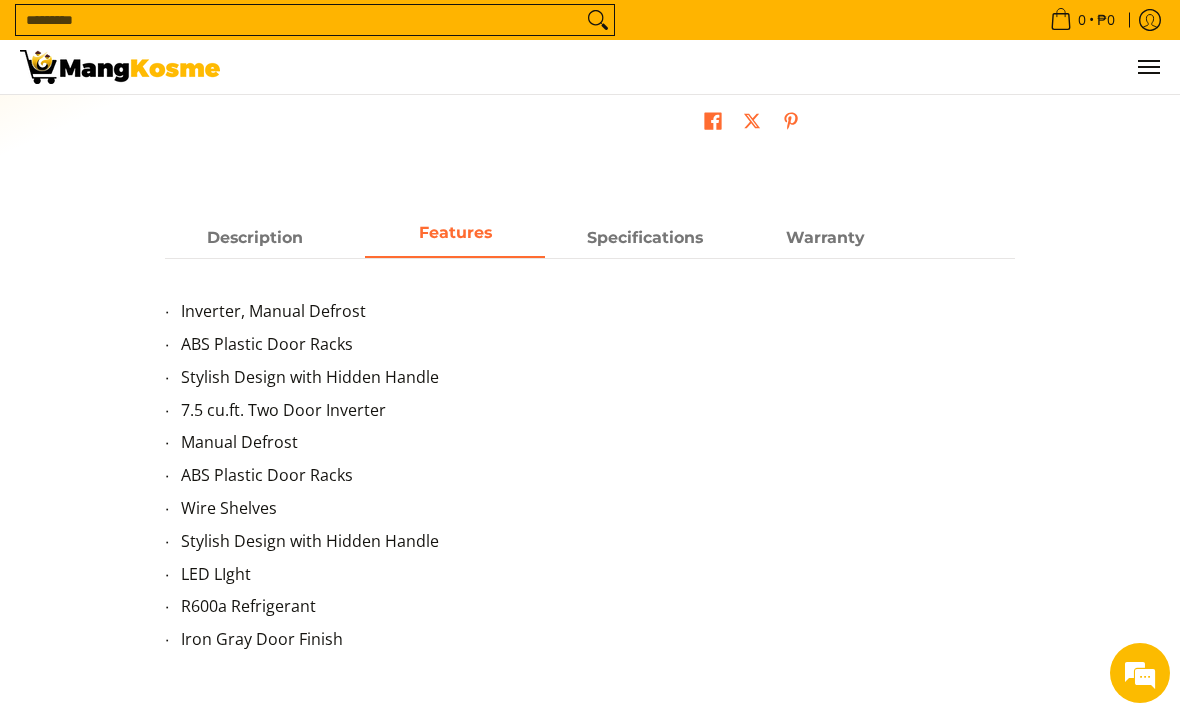 click on "Specifications" at bounding box center (645, 237) 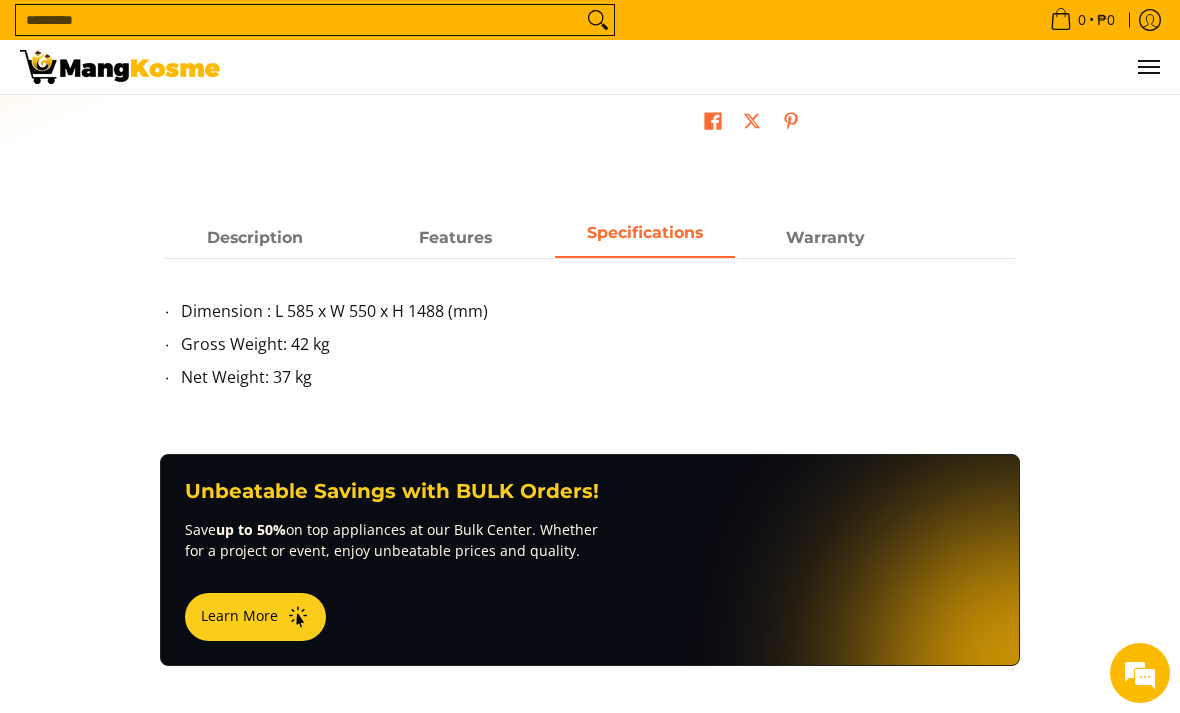 click on "Warranty" at bounding box center [825, 237] 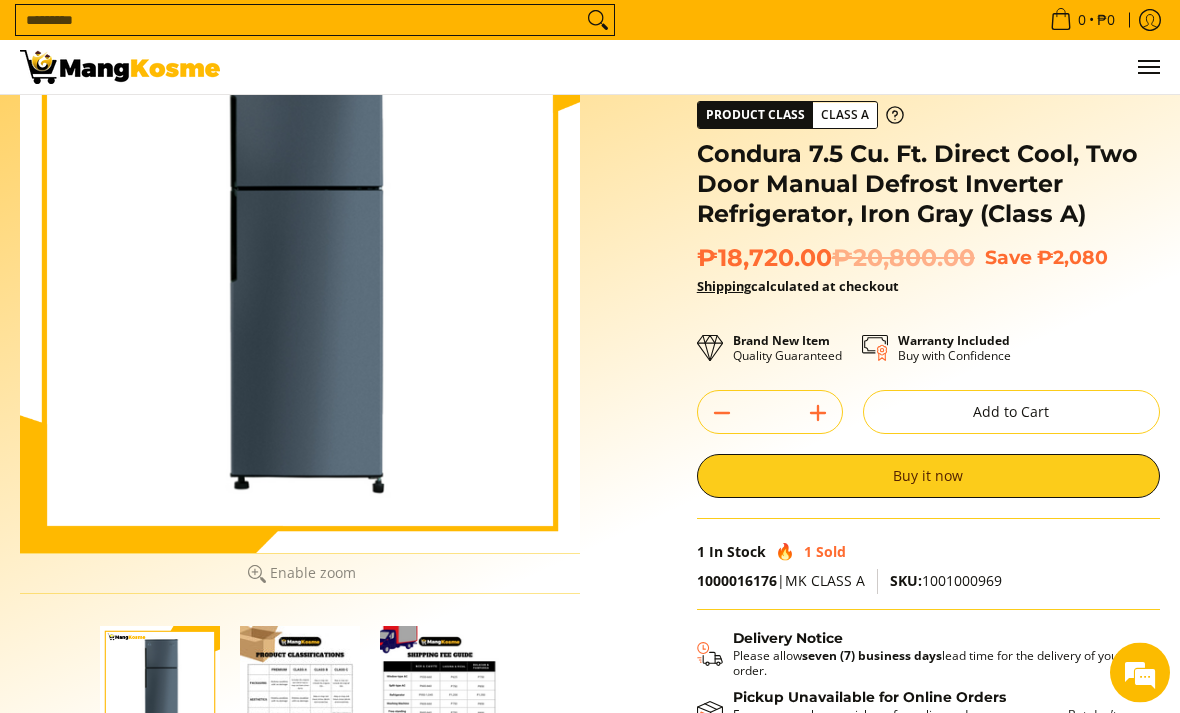 scroll, scrollTop: 171, scrollLeft: 0, axis: vertical 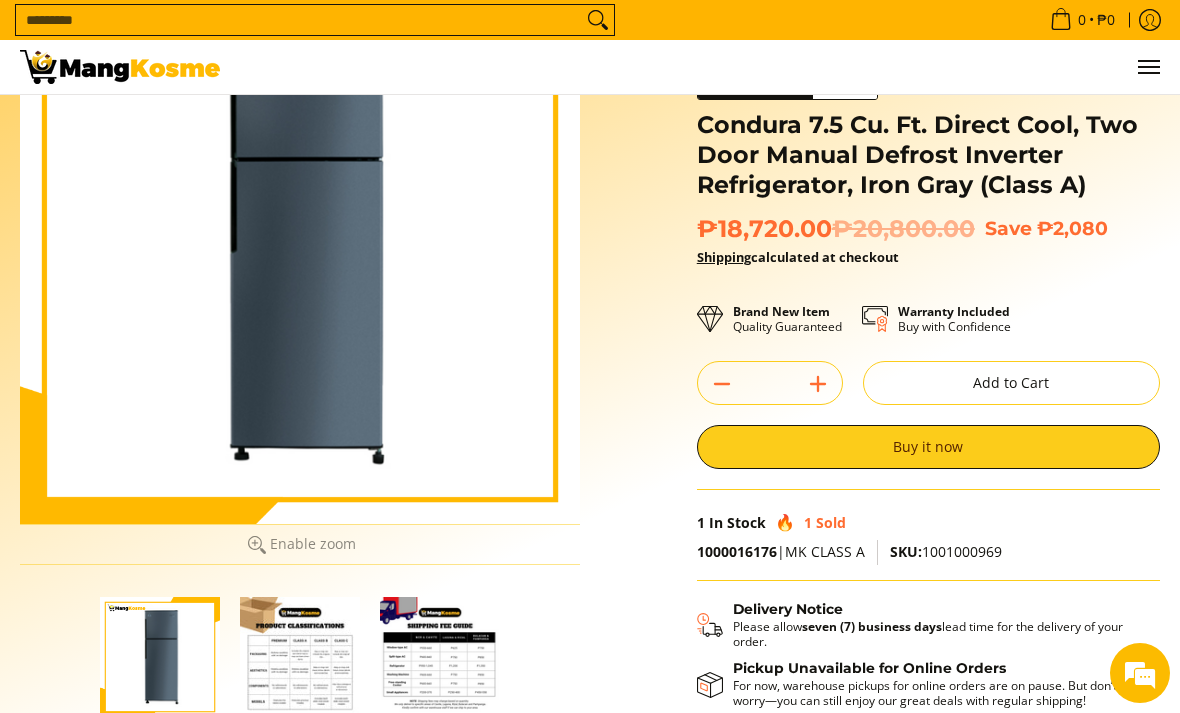 click at bounding box center [300, 657] 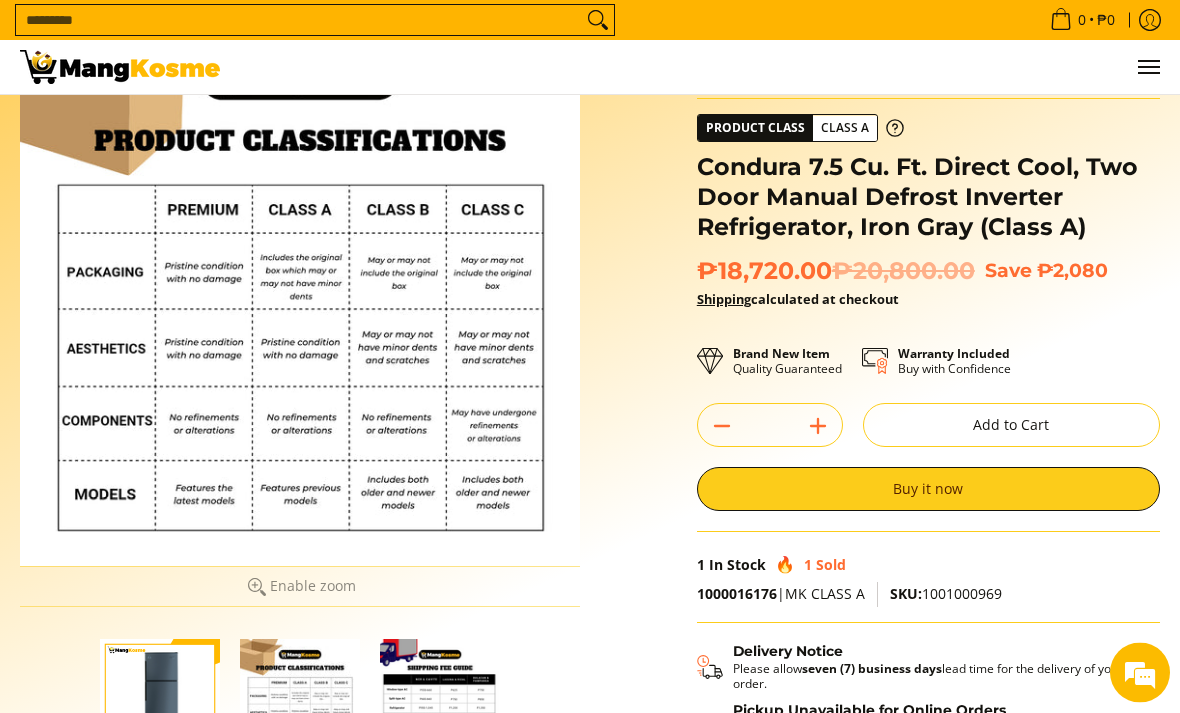 scroll, scrollTop: 109, scrollLeft: 0, axis: vertical 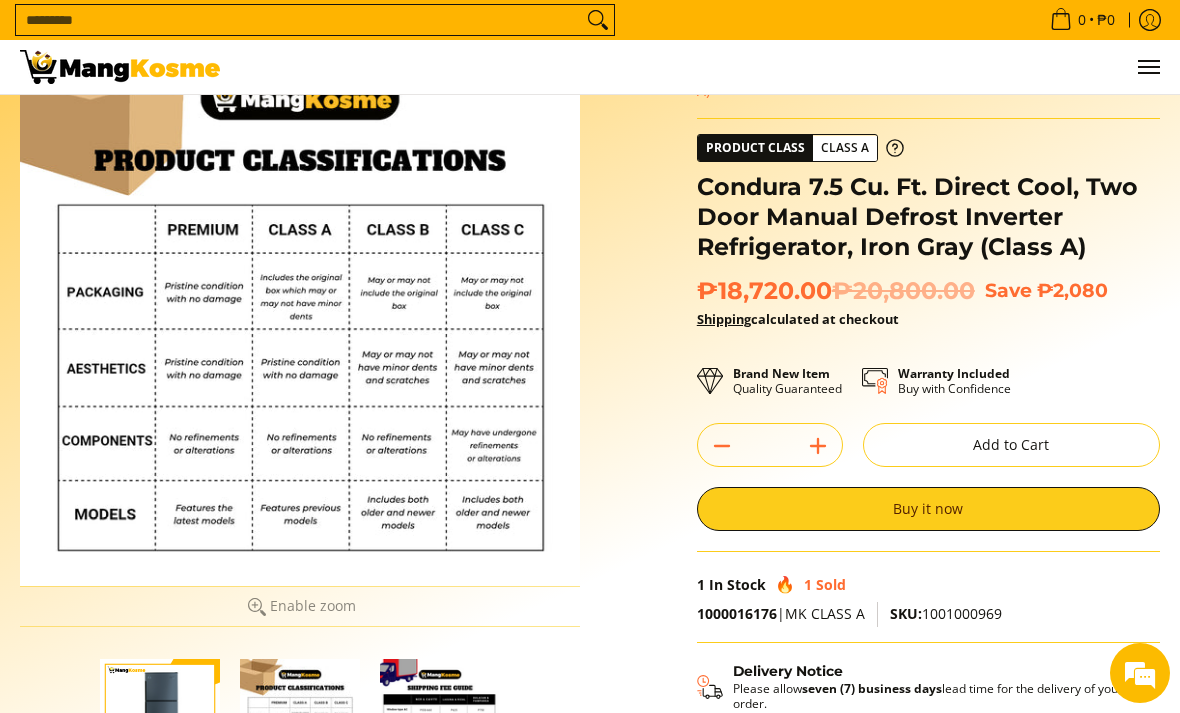click at bounding box center (440, 719) 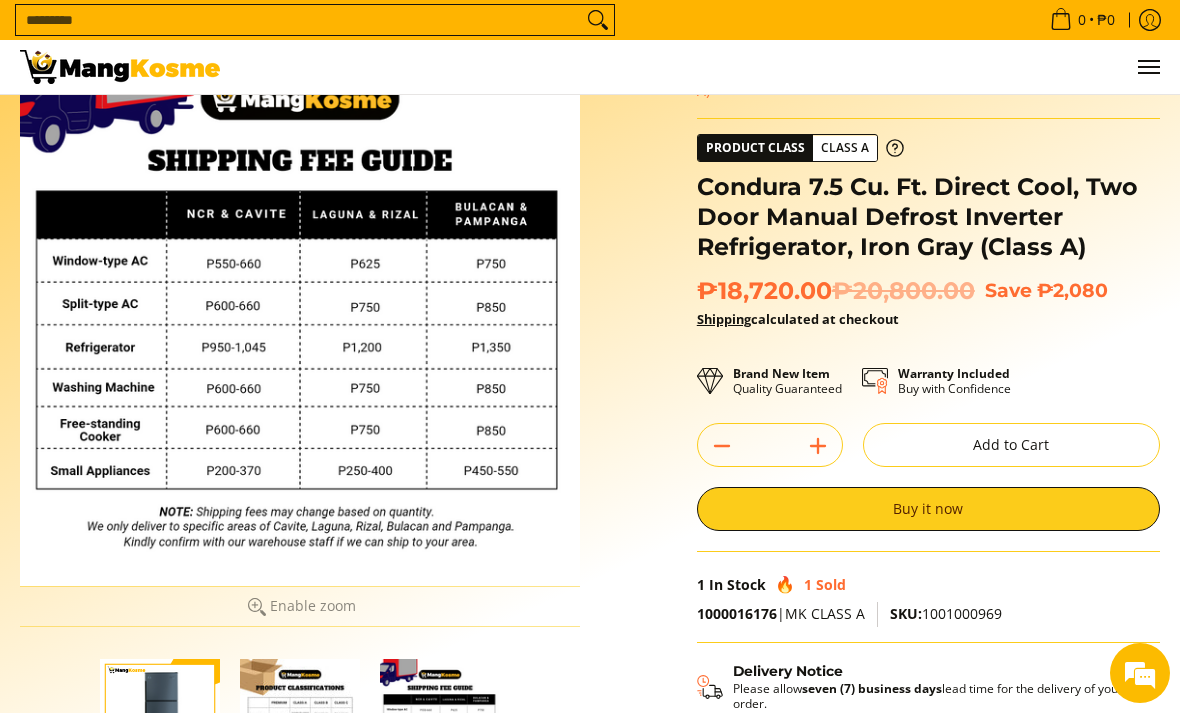 click at bounding box center [160, 719] 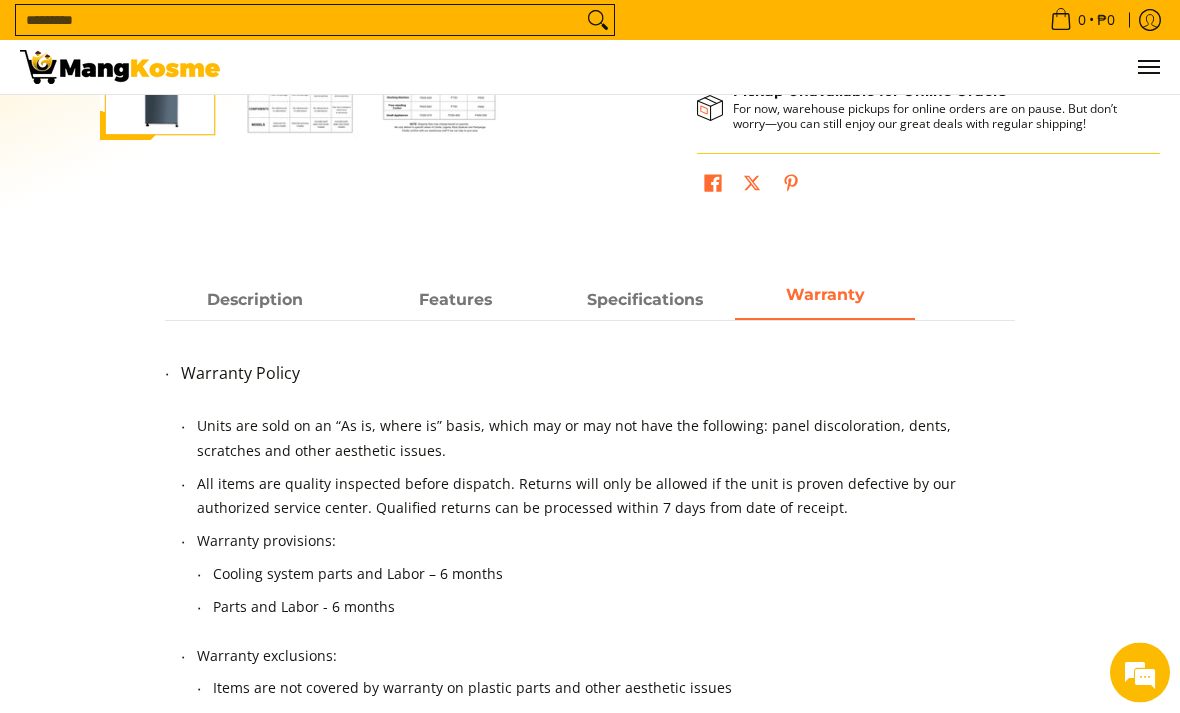 scroll, scrollTop: 748, scrollLeft: 0, axis: vertical 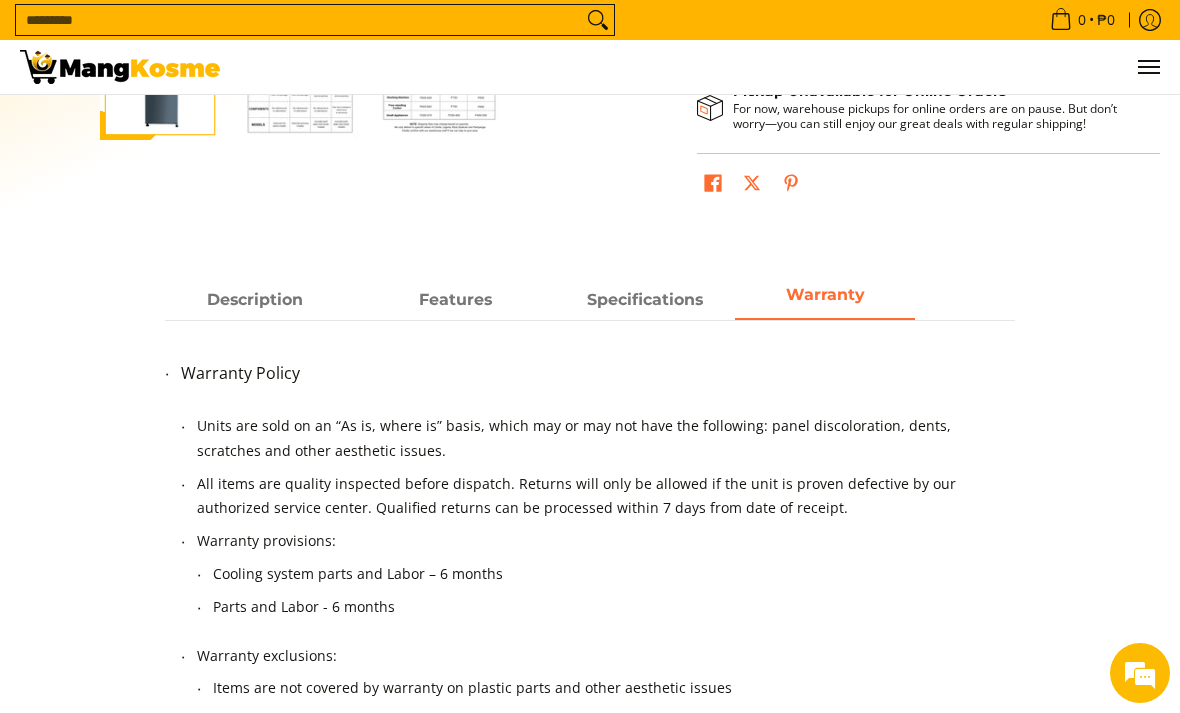 click on "Description" at bounding box center (255, 300) 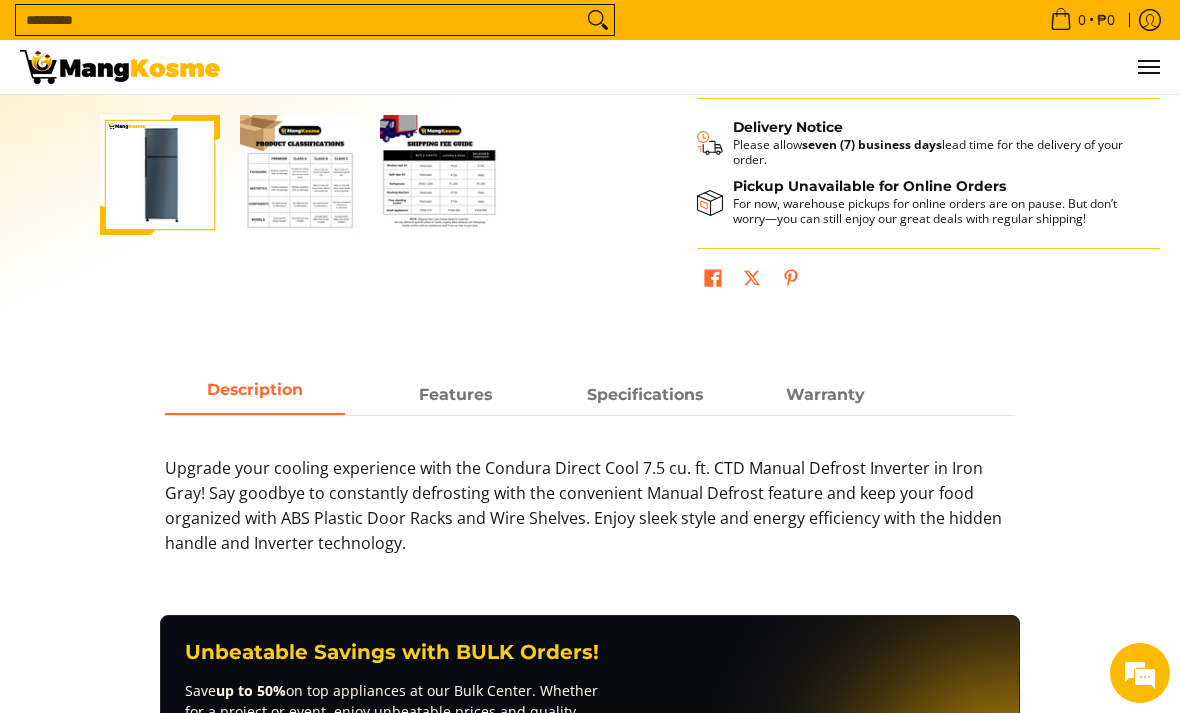 scroll, scrollTop: 649, scrollLeft: 0, axis: vertical 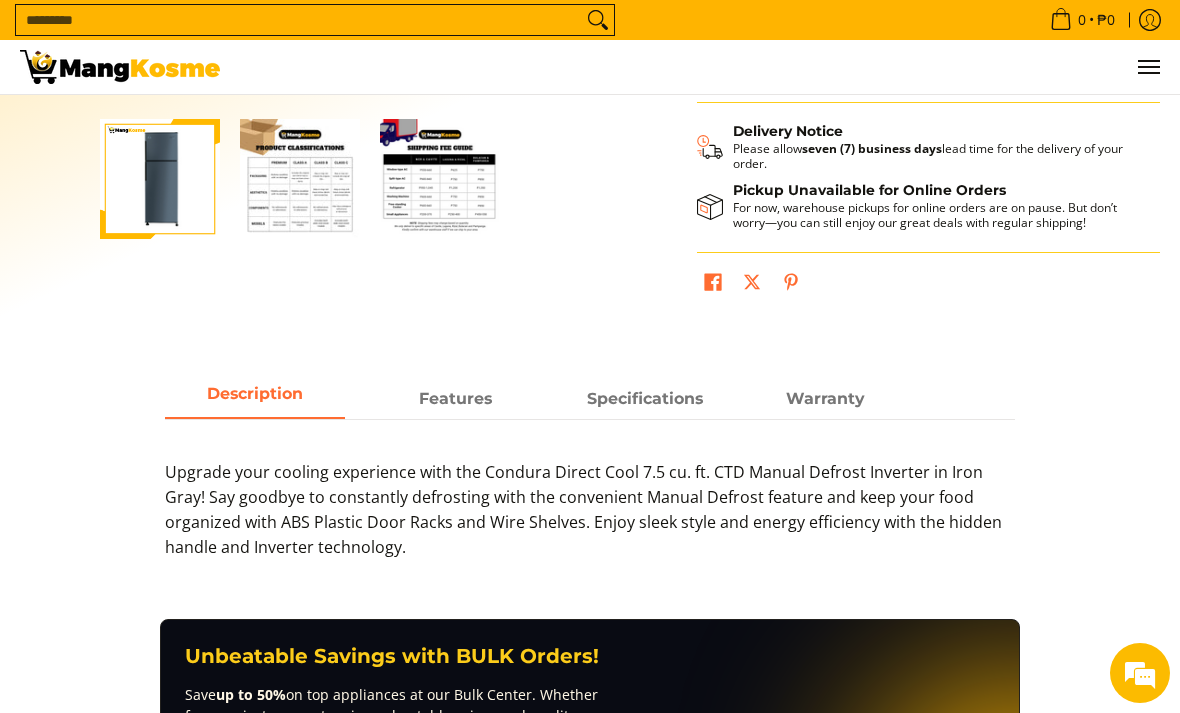 click on "Features" at bounding box center (455, 399) 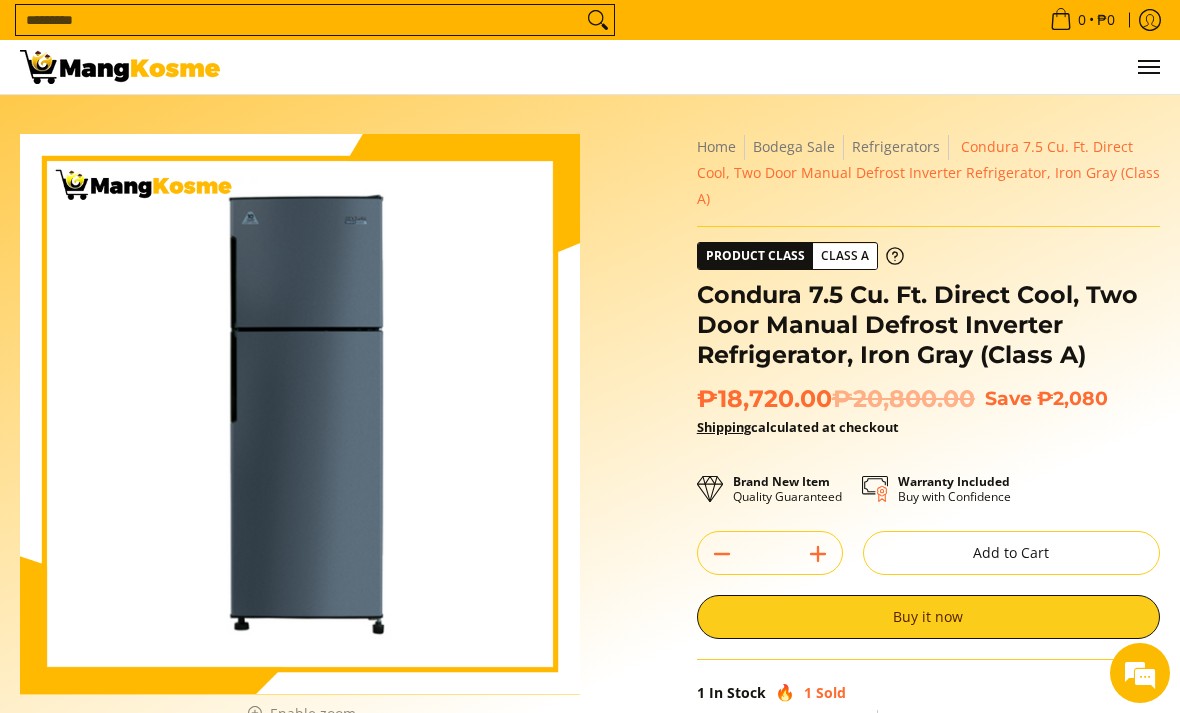 scroll, scrollTop: 0, scrollLeft: 0, axis: both 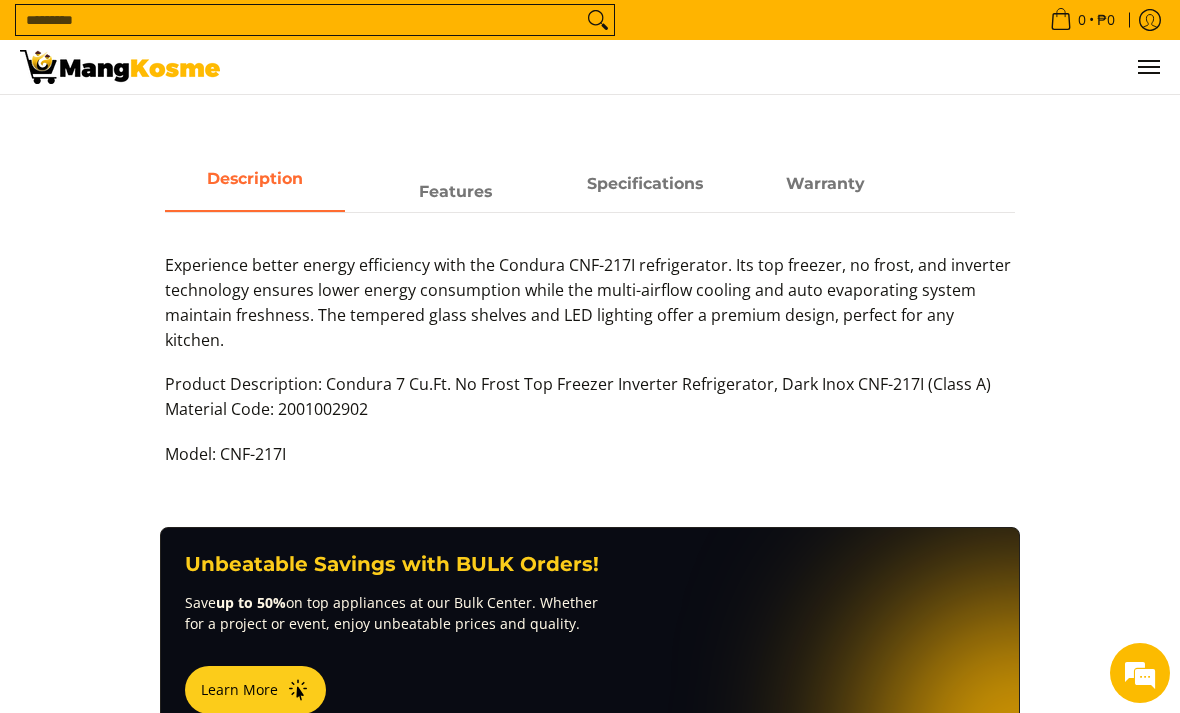 click on "Features" at bounding box center (455, 184) 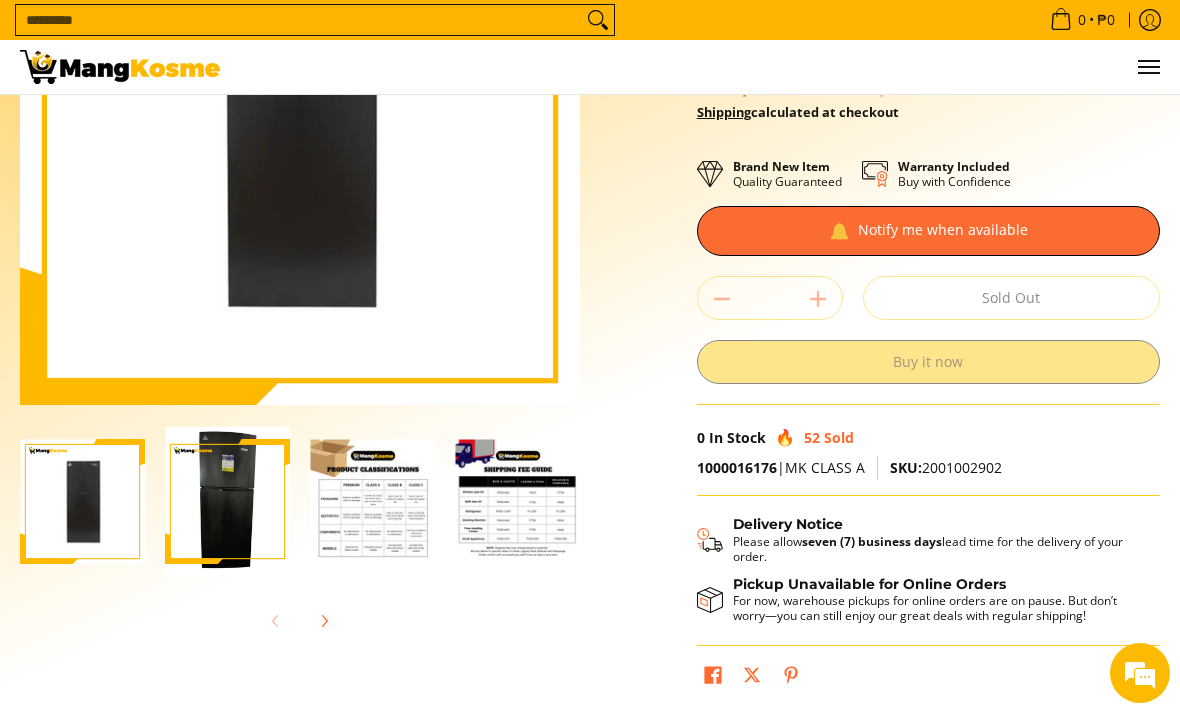 scroll, scrollTop: 293, scrollLeft: 0, axis: vertical 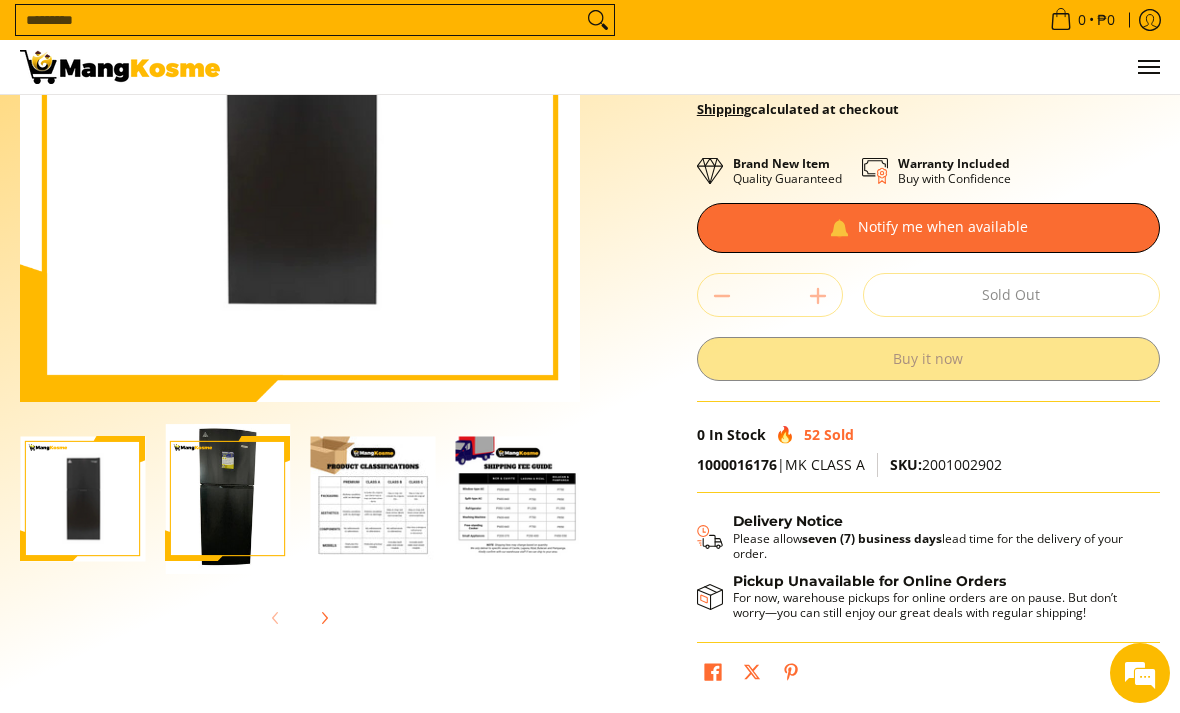 click at bounding box center (82, 498) 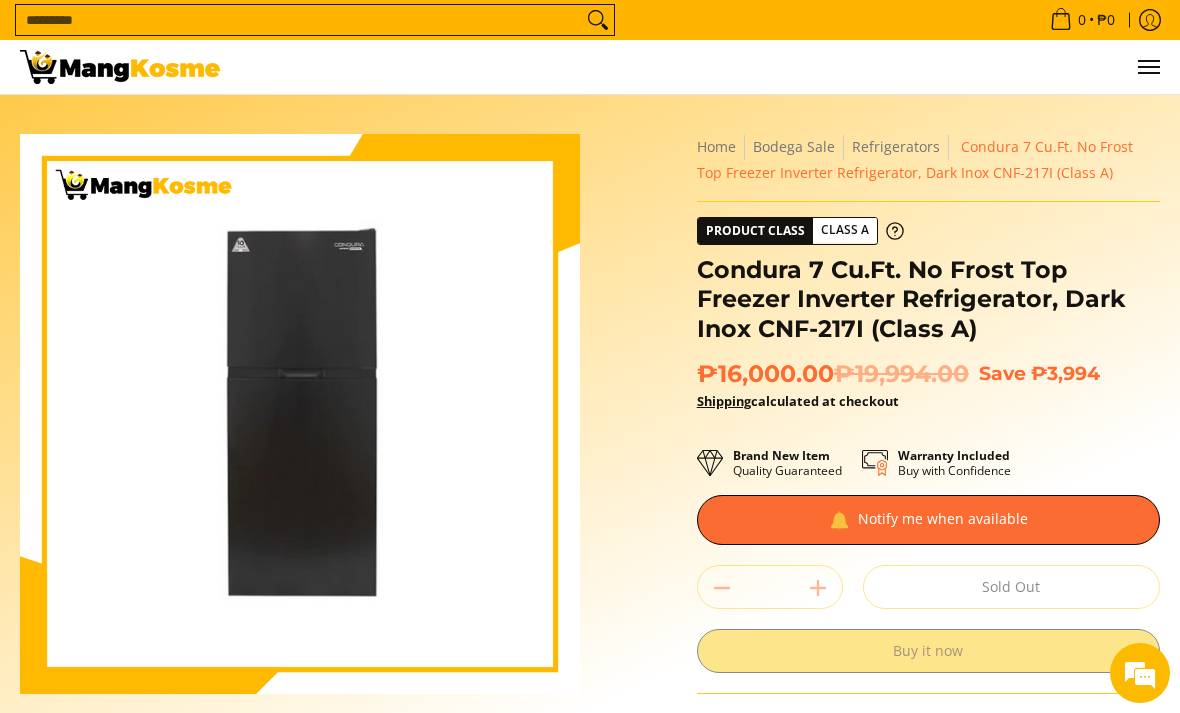 scroll, scrollTop: 50, scrollLeft: 0, axis: vertical 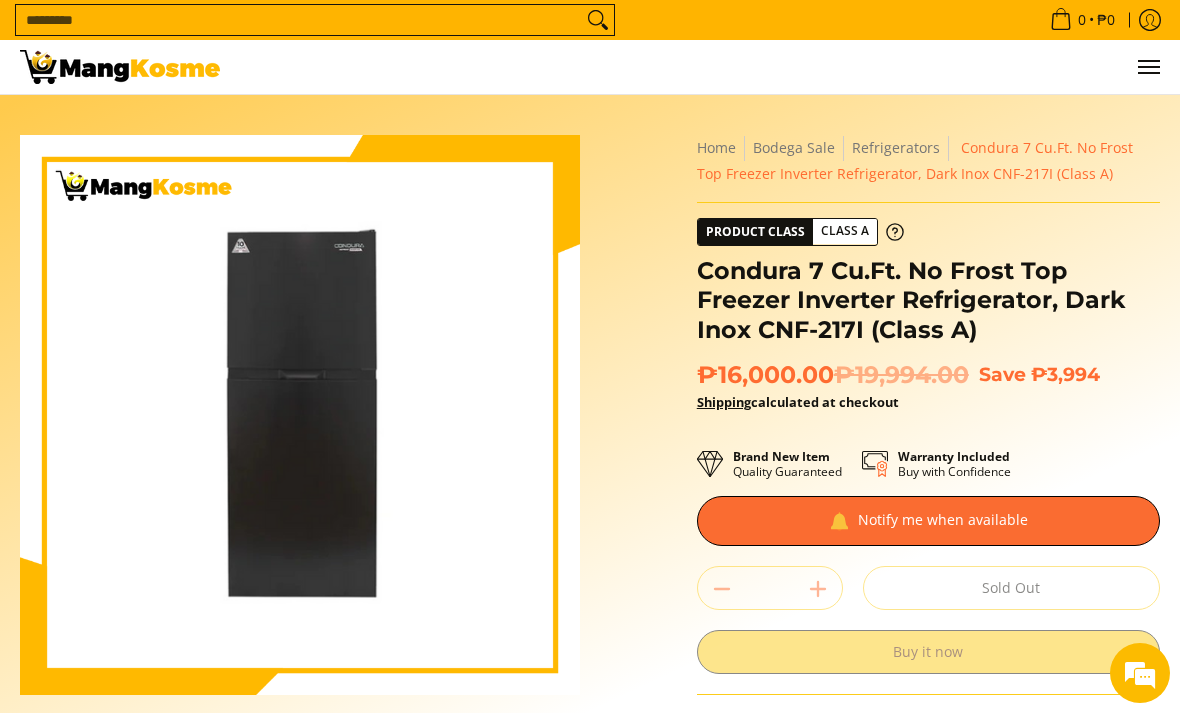 click on "Condura 7 Cu.Ft. No Frost Top Freezer Inverter Refrigerator, Dark Inox CNF-217I (Class A)" at bounding box center [928, 300] 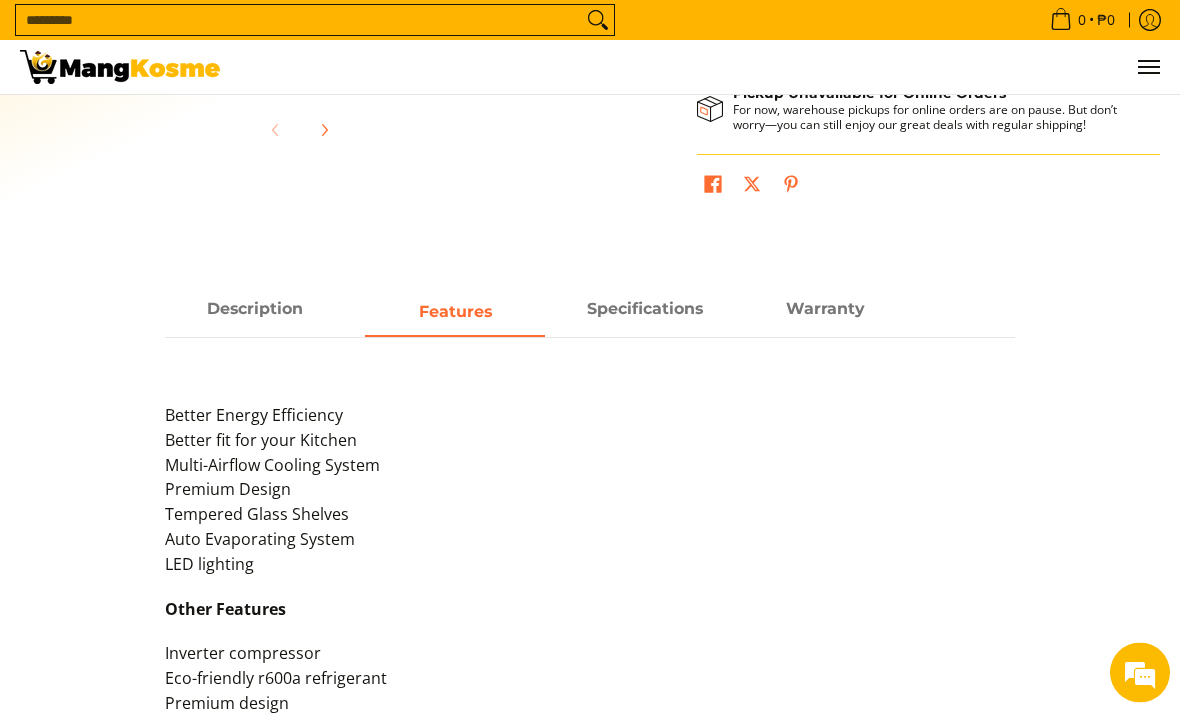 scroll, scrollTop: 781, scrollLeft: 0, axis: vertical 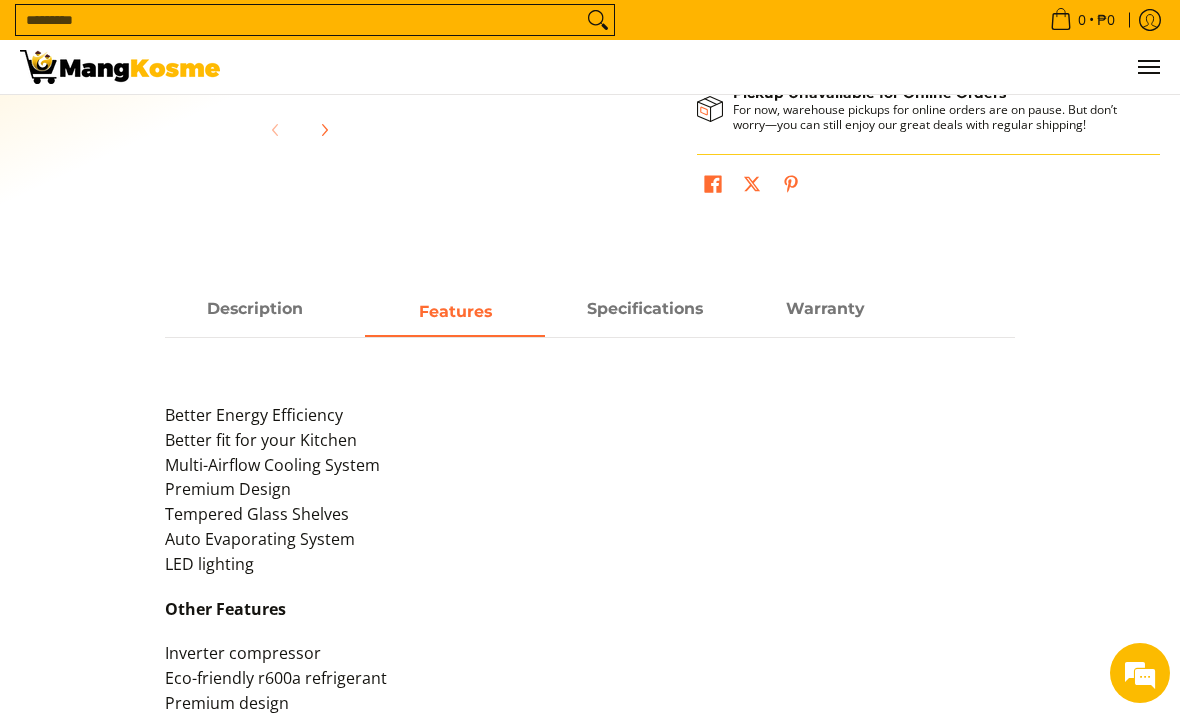 click on "Description" at bounding box center [255, 309] 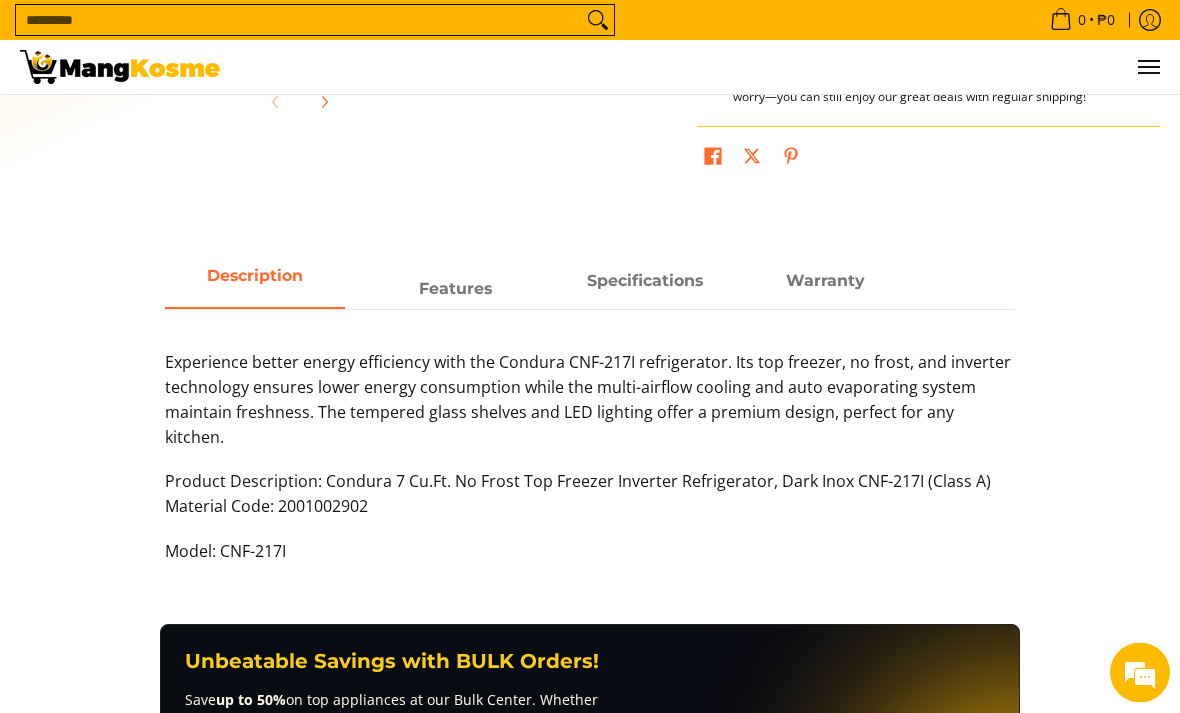 scroll, scrollTop: 814, scrollLeft: 0, axis: vertical 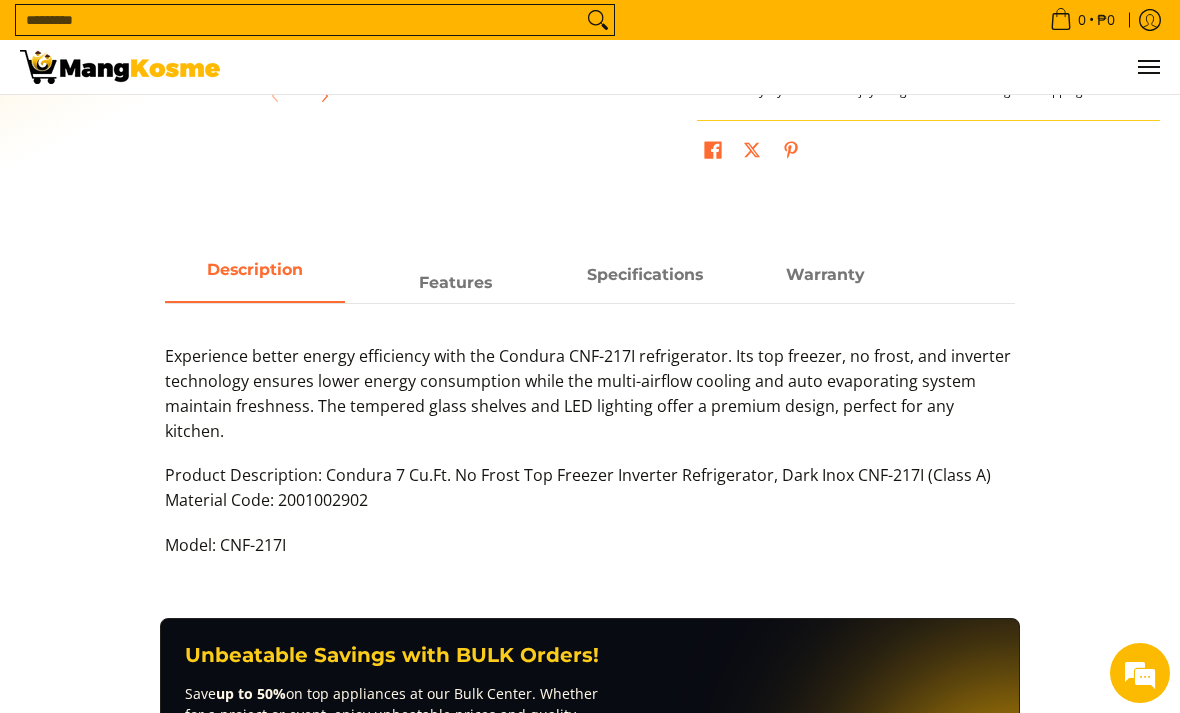 click on "Features" at bounding box center (455, 282) 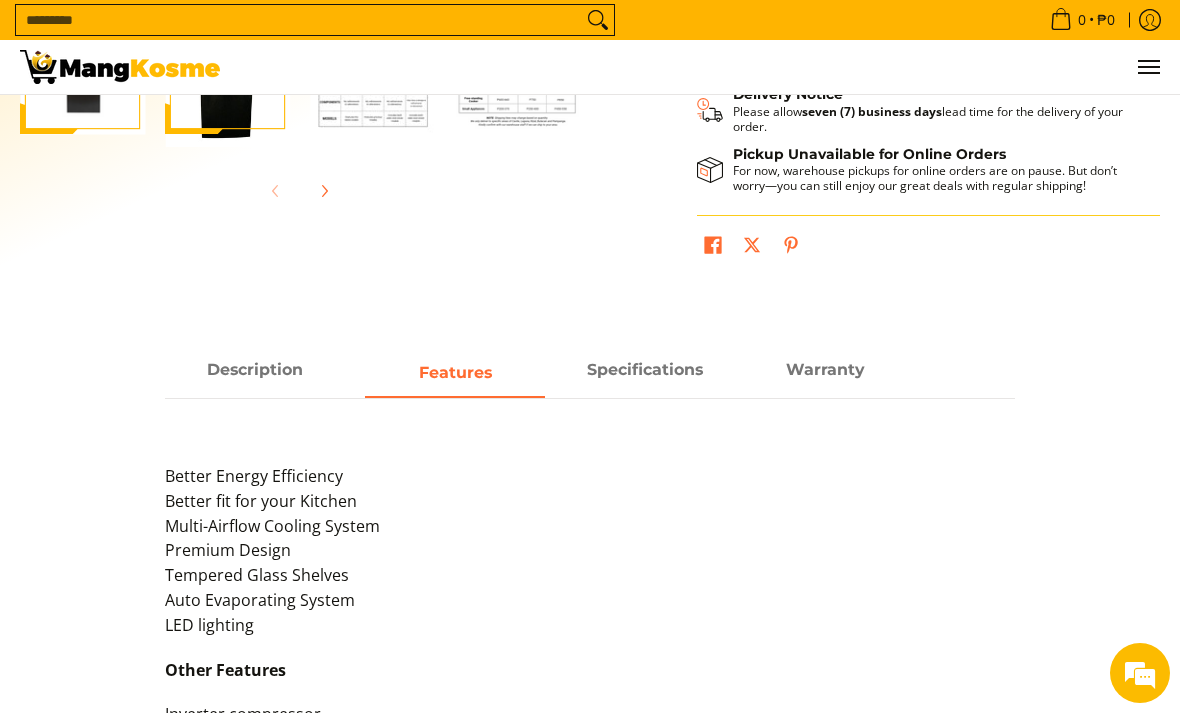 click on "Specifications" at bounding box center [645, 369] 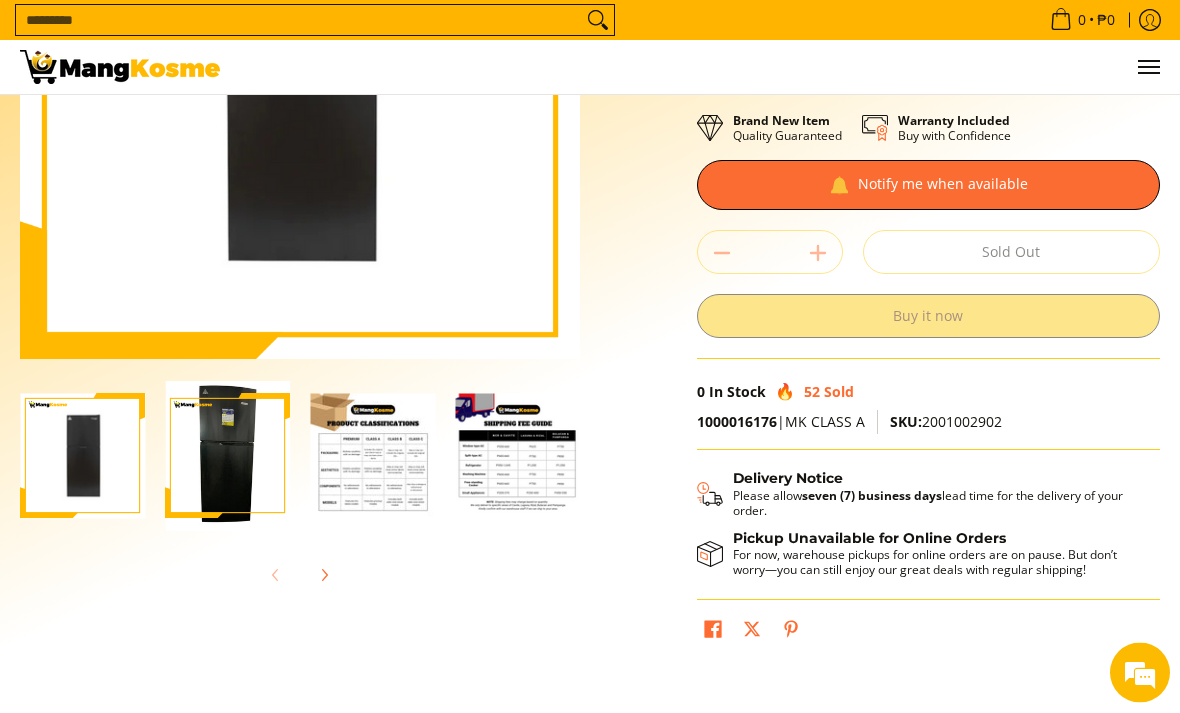 click at bounding box center (324, 576) 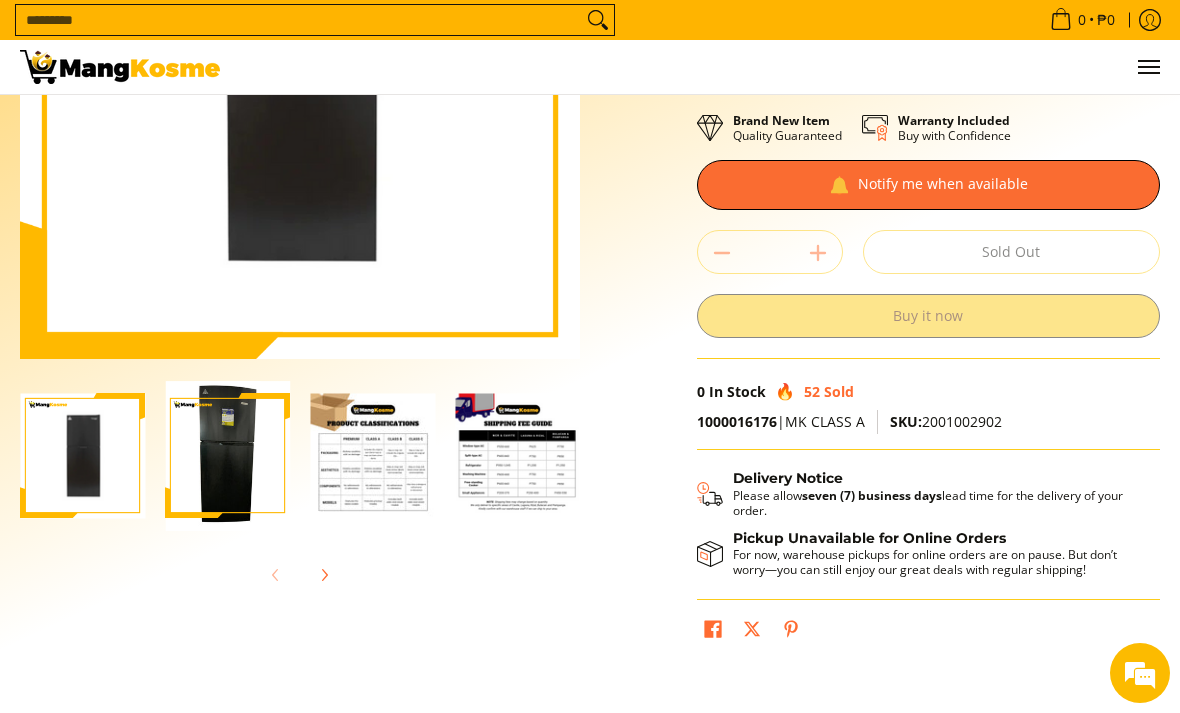 scroll, scrollTop: 0, scrollLeft: 145, axis: horizontal 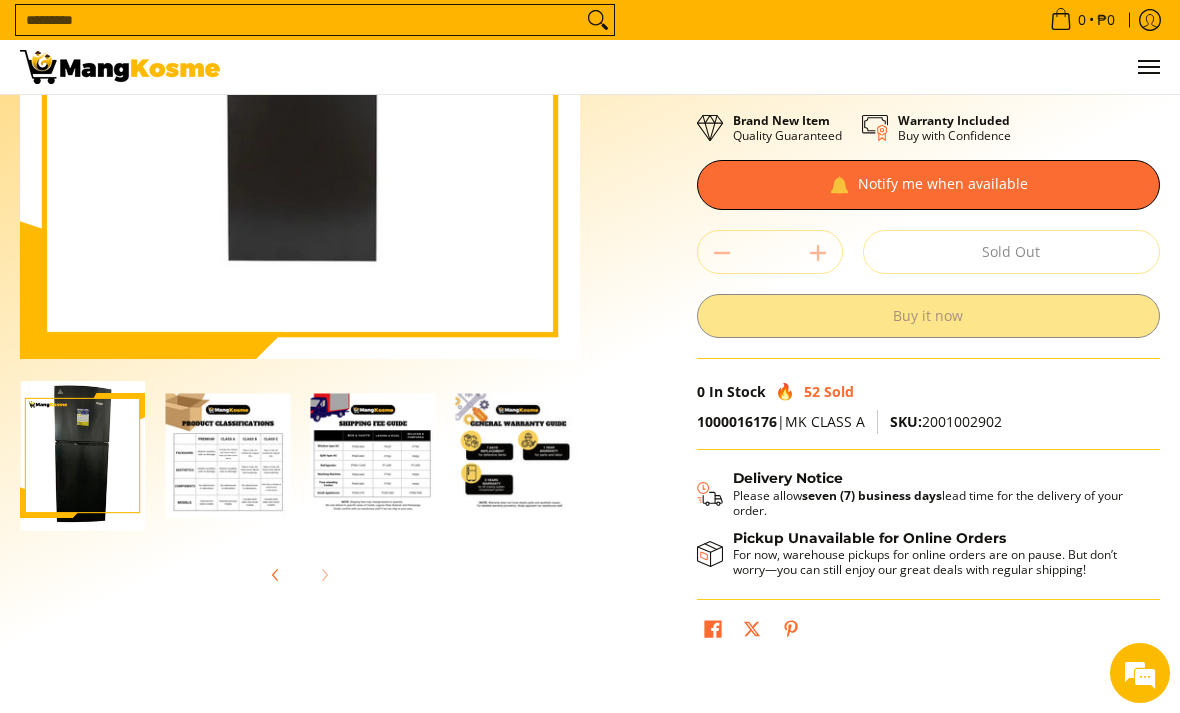 click at bounding box center (517, 455) 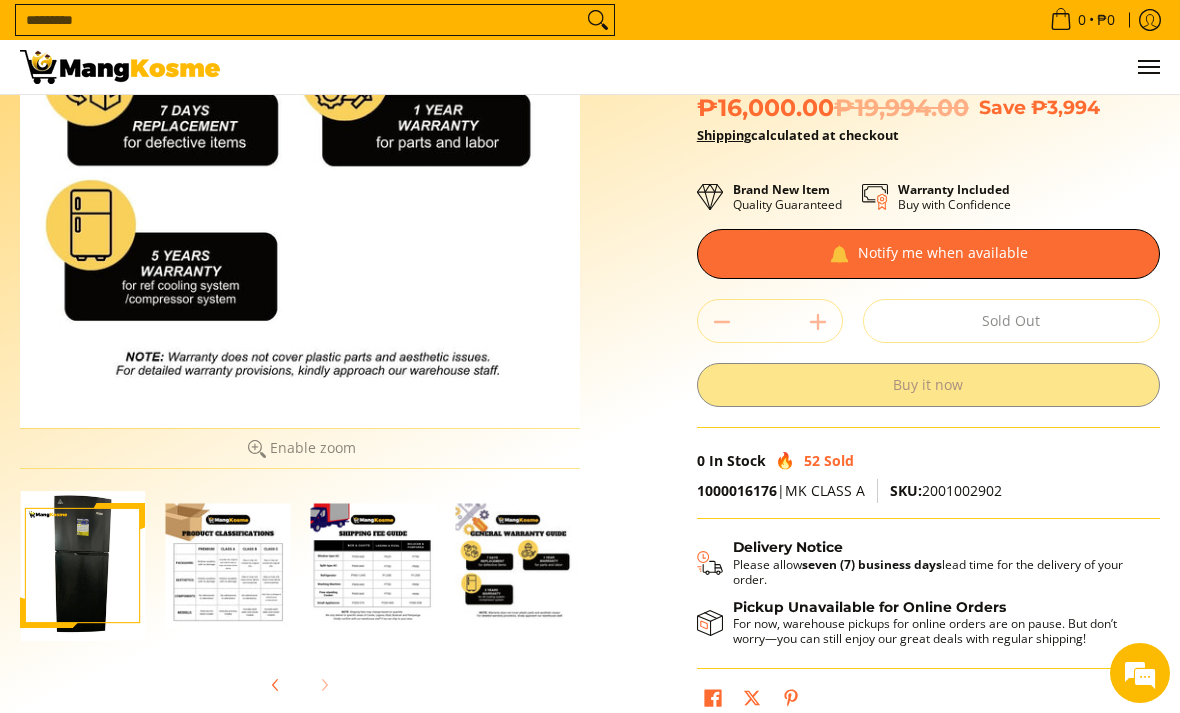 scroll, scrollTop: 266, scrollLeft: 0, axis: vertical 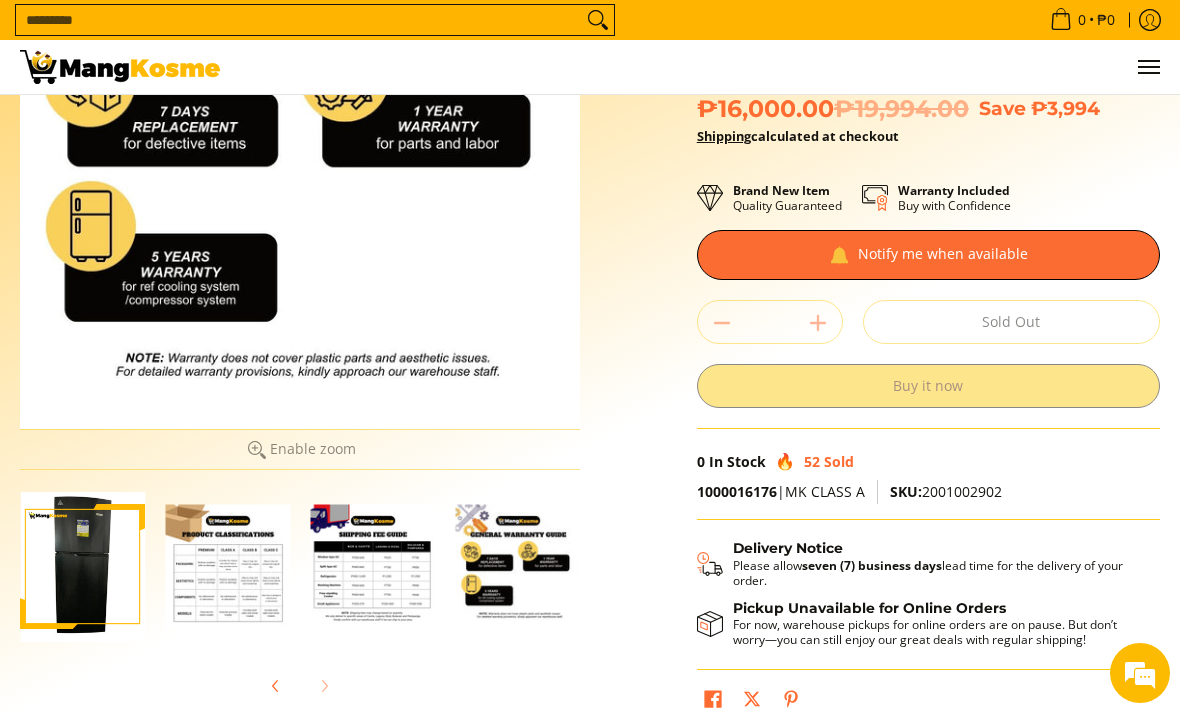 click at bounding box center (372, 566) 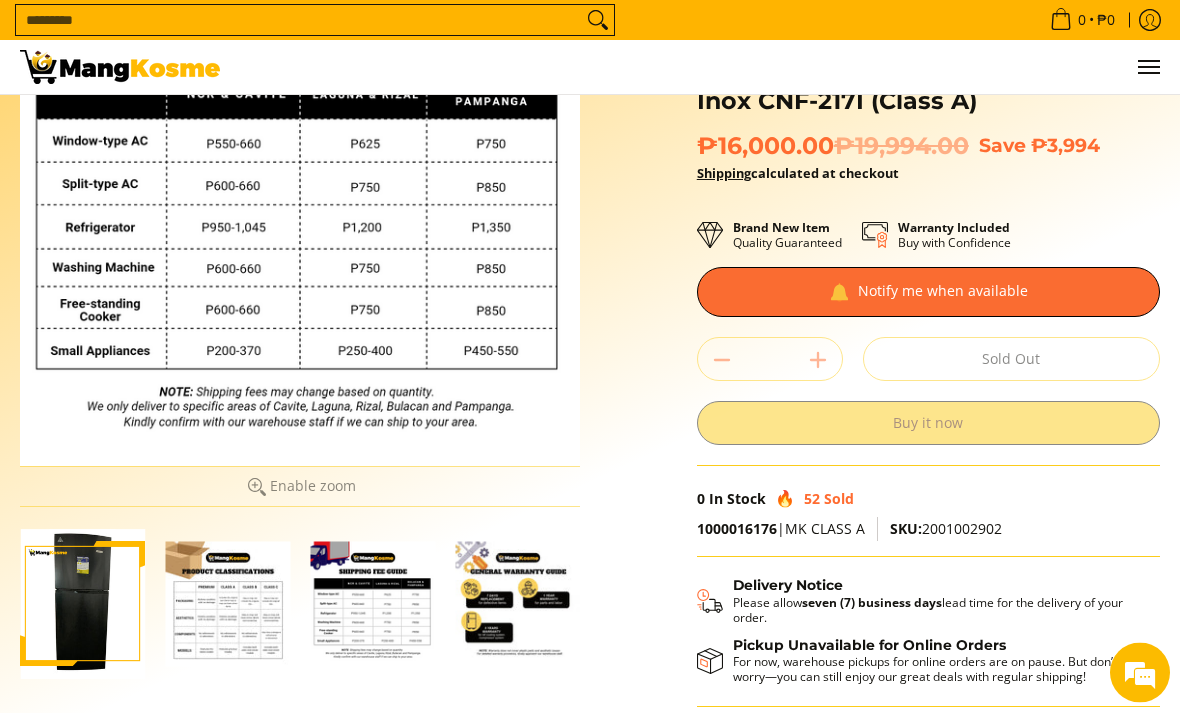scroll, scrollTop: 229, scrollLeft: 0, axis: vertical 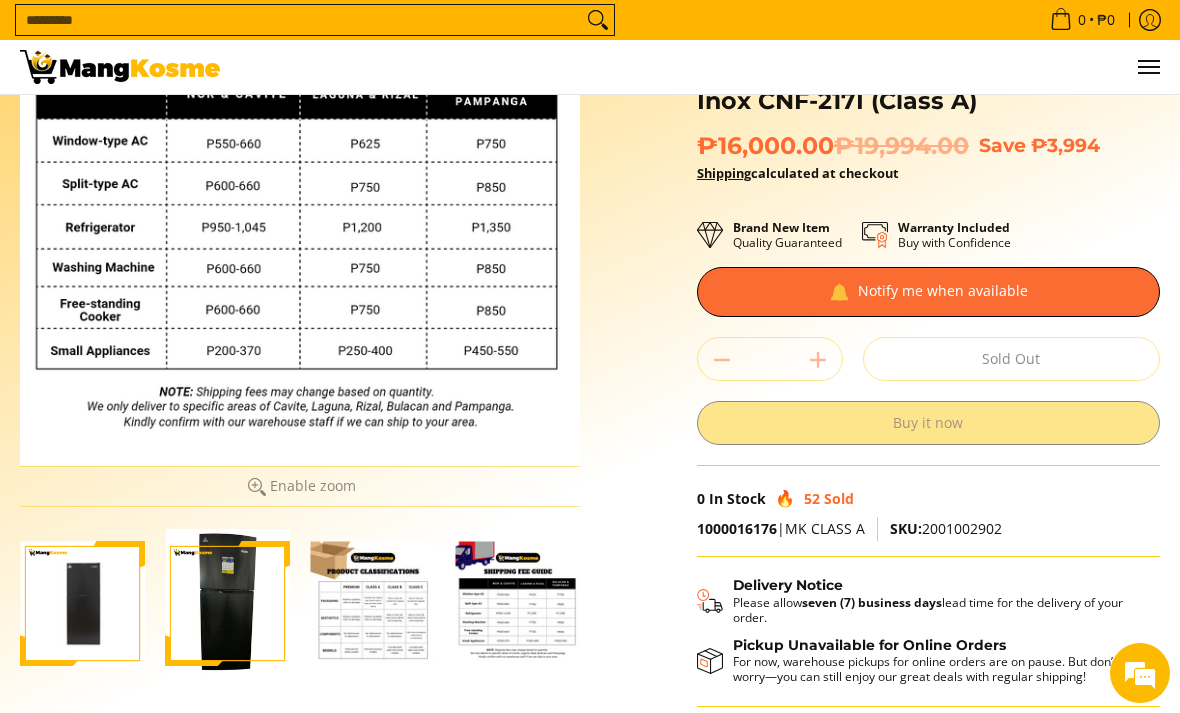 click at bounding box center [372, 603] 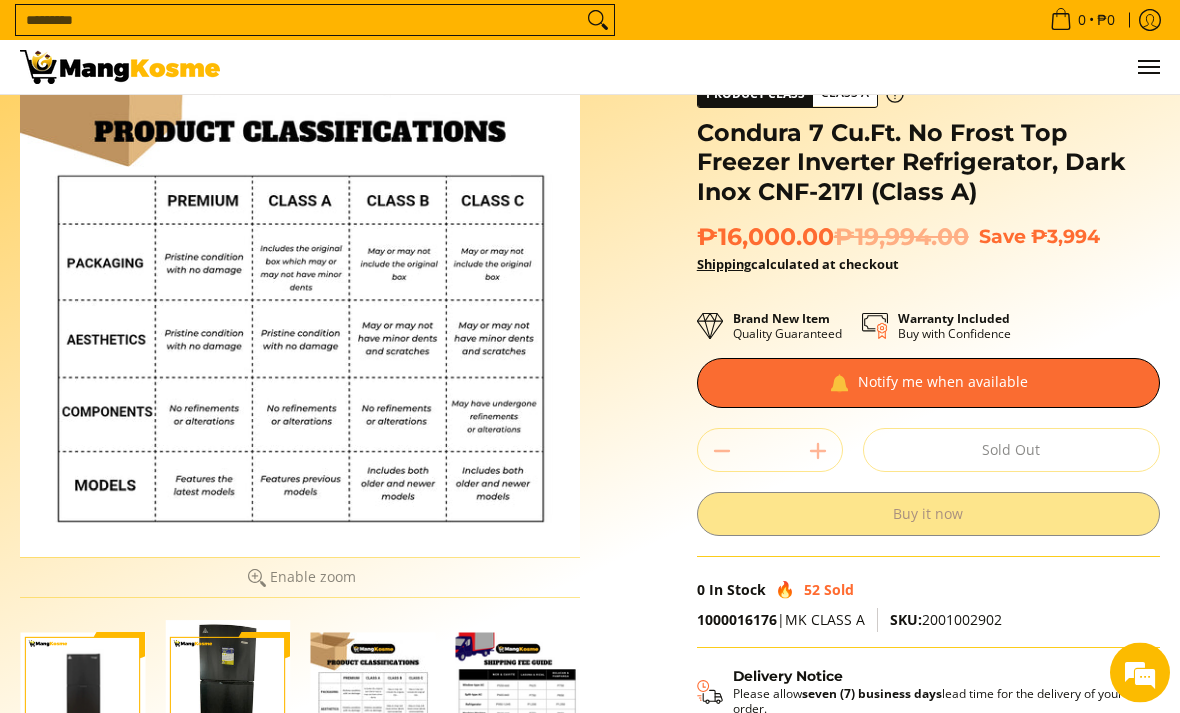 scroll, scrollTop: 136, scrollLeft: 0, axis: vertical 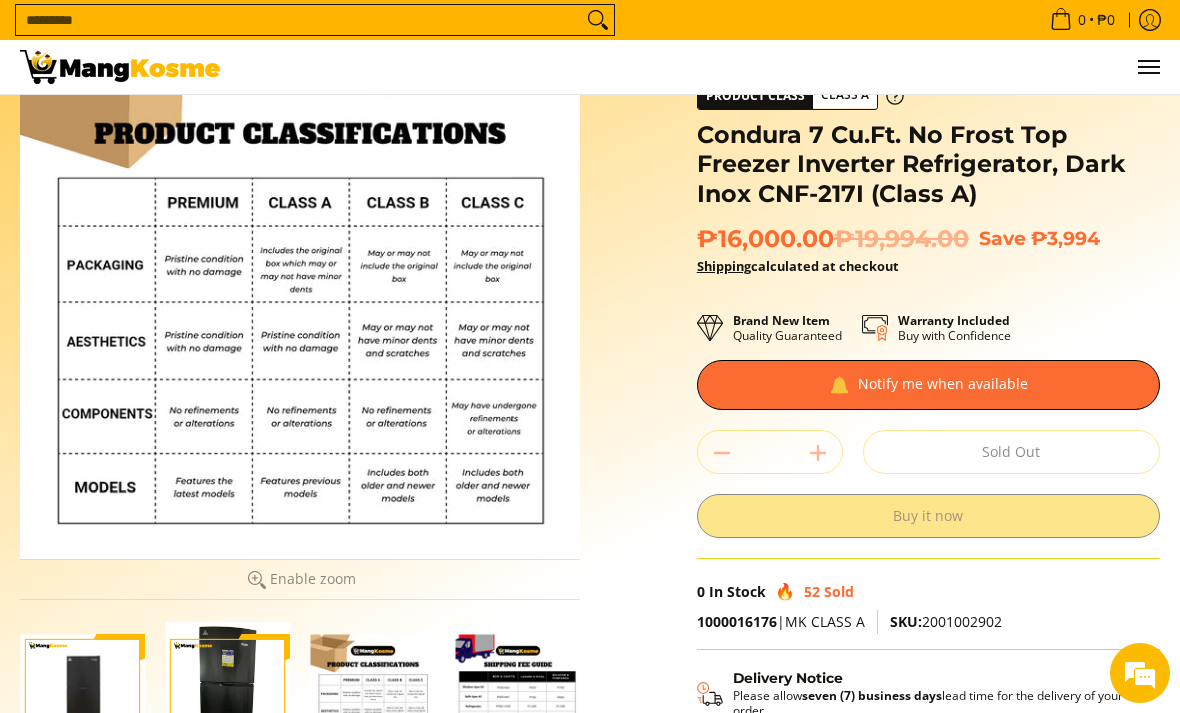 click at bounding box center [227, 697] 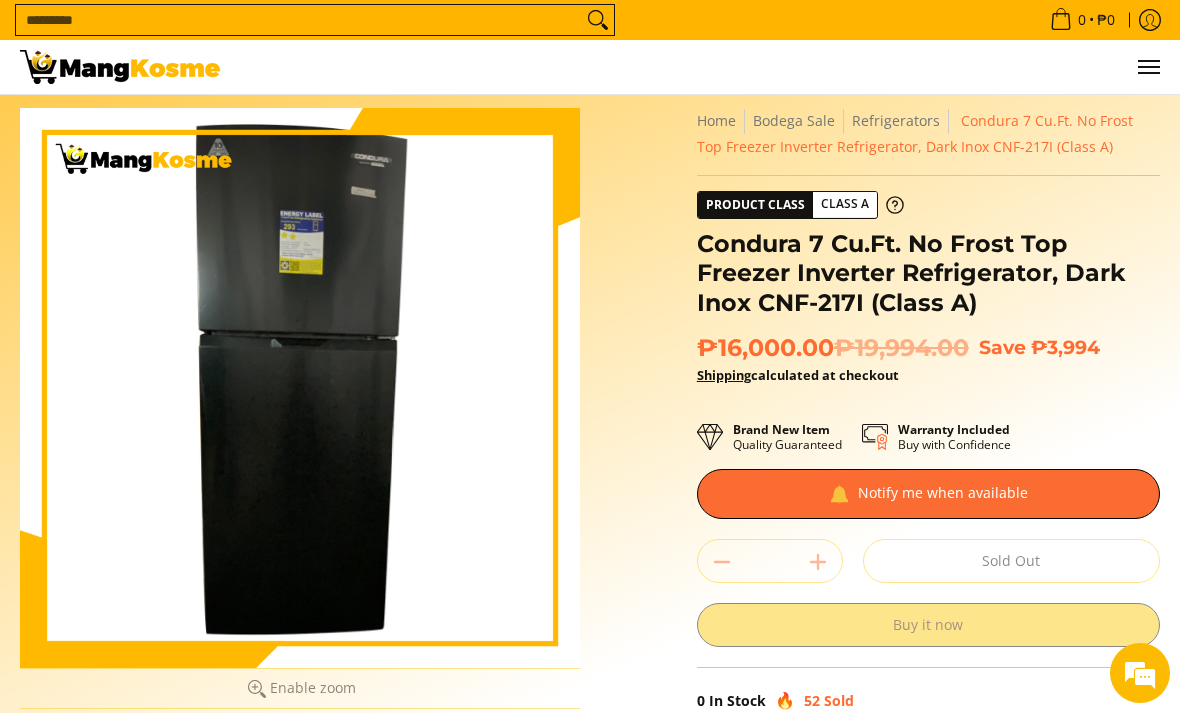 scroll, scrollTop: 26, scrollLeft: 0, axis: vertical 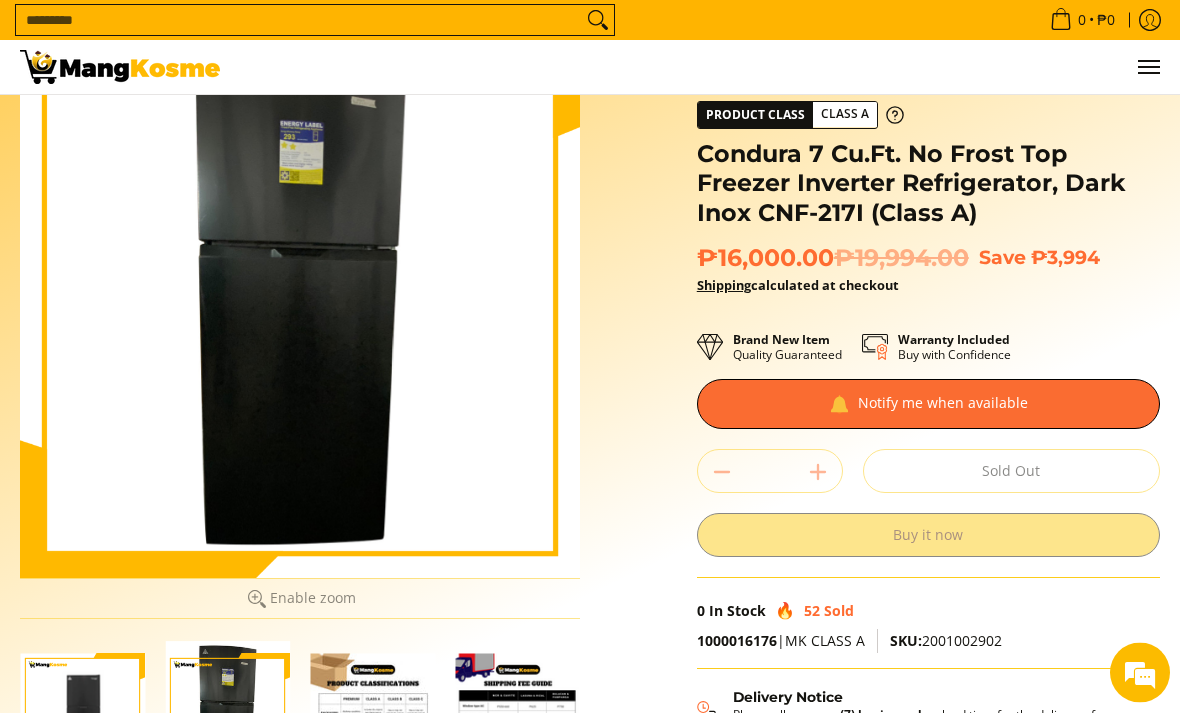 click at bounding box center (82, 716) 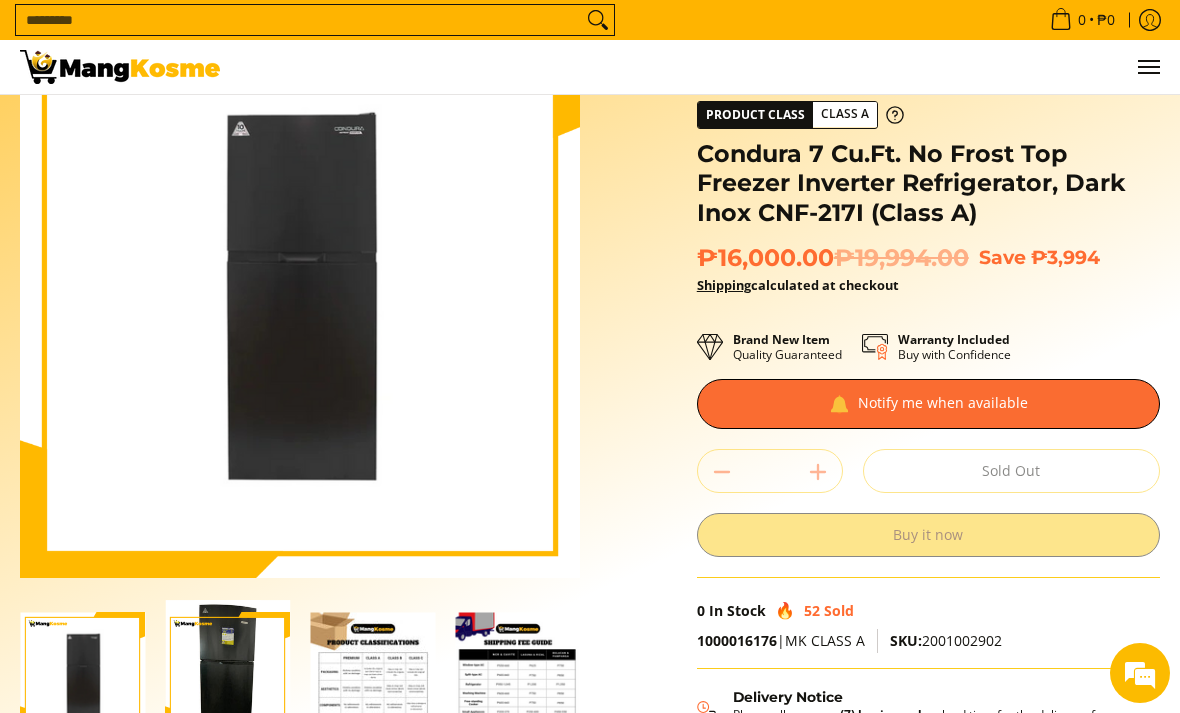click at bounding box center [82, 674] 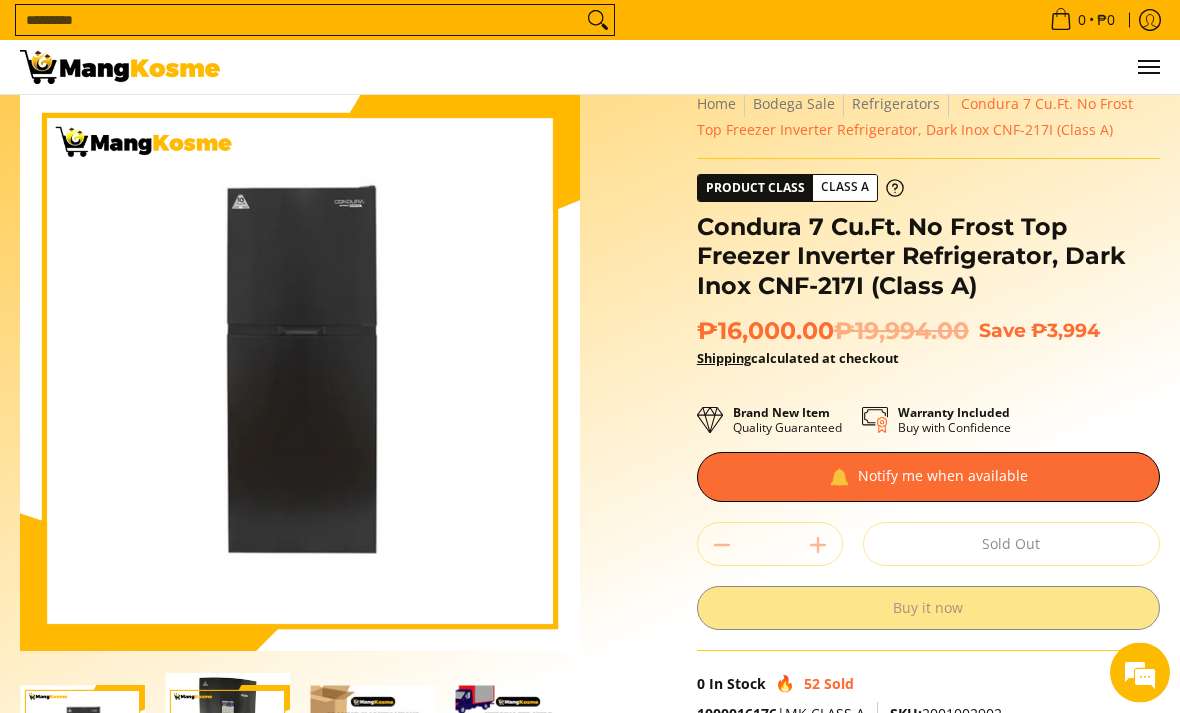 scroll, scrollTop: 44, scrollLeft: 0, axis: vertical 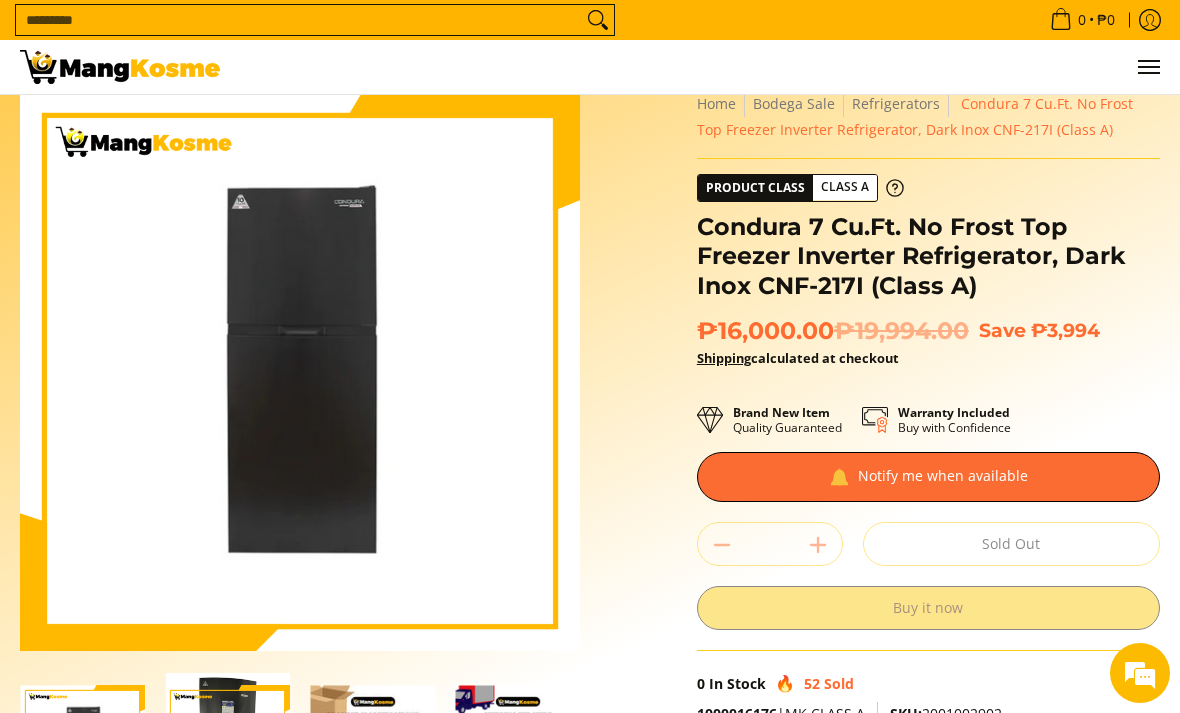 click at bounding box center (227, 748) 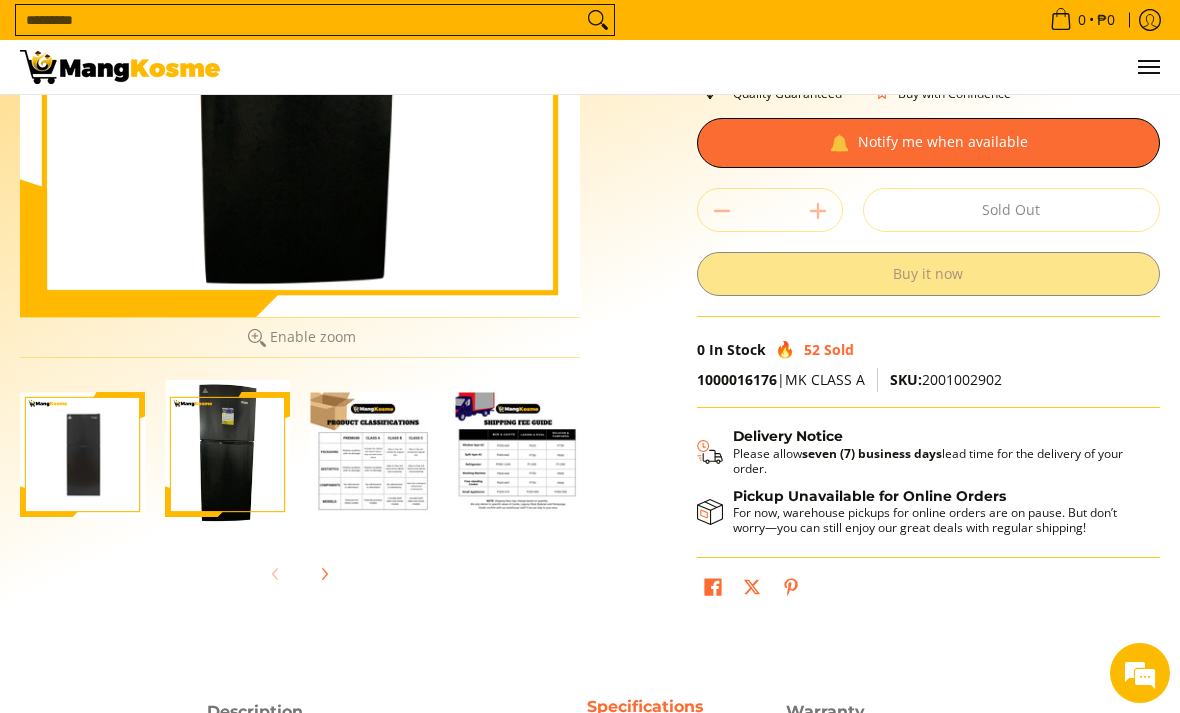 scroll, scrollTop: 379, scrollLeft: 0, axis: vertical 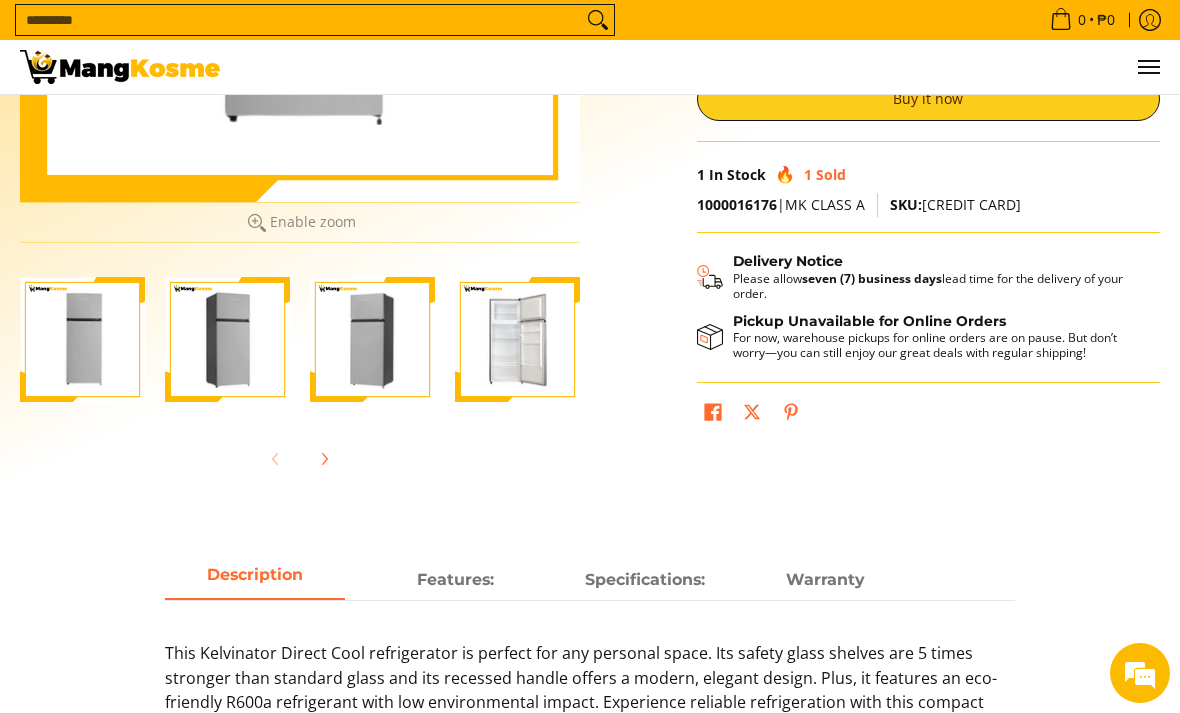 click at bounding box center (517, 339) 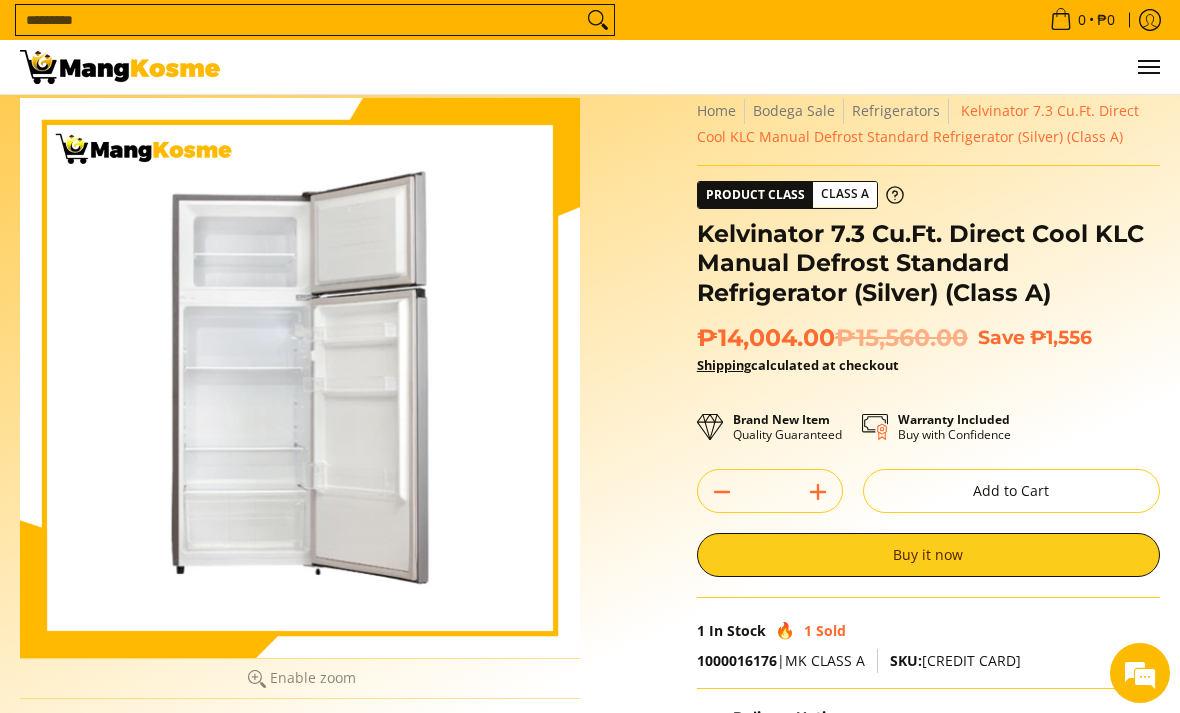 scroll, scrollTop: 38, scrollLeft: 0, axis: vertical 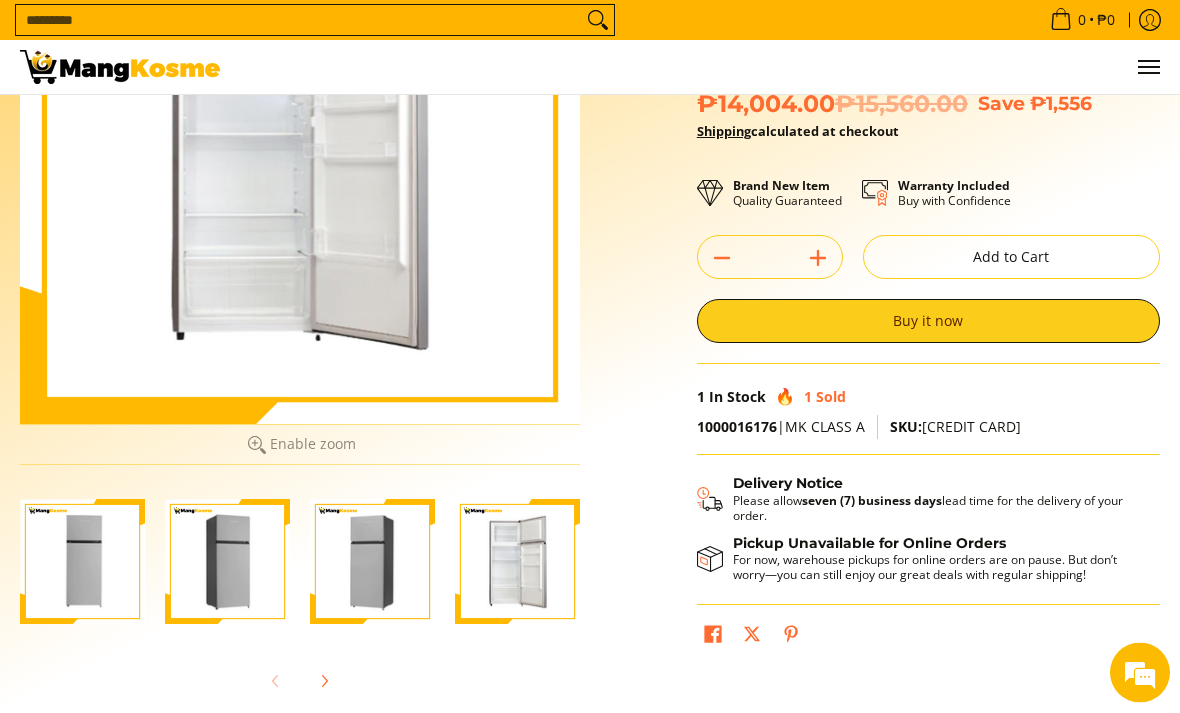 click at bounding box center [82, 562] 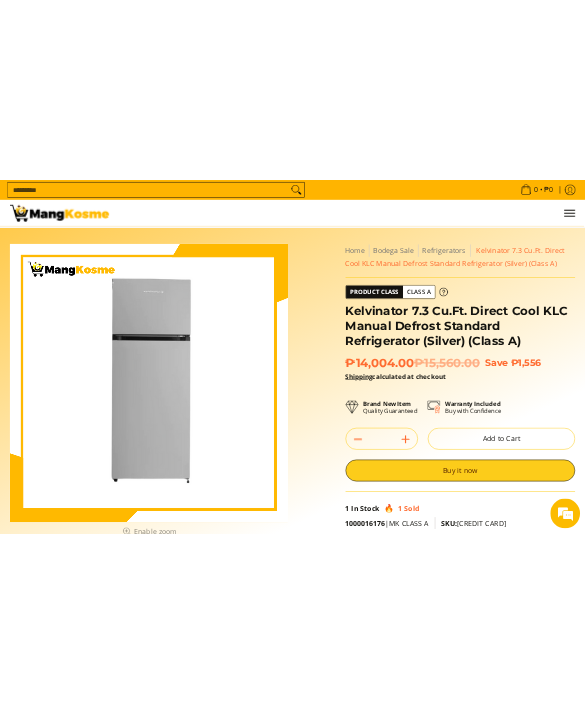scroll, scrollTop: 0, scrollLeft: 0, axis: both 